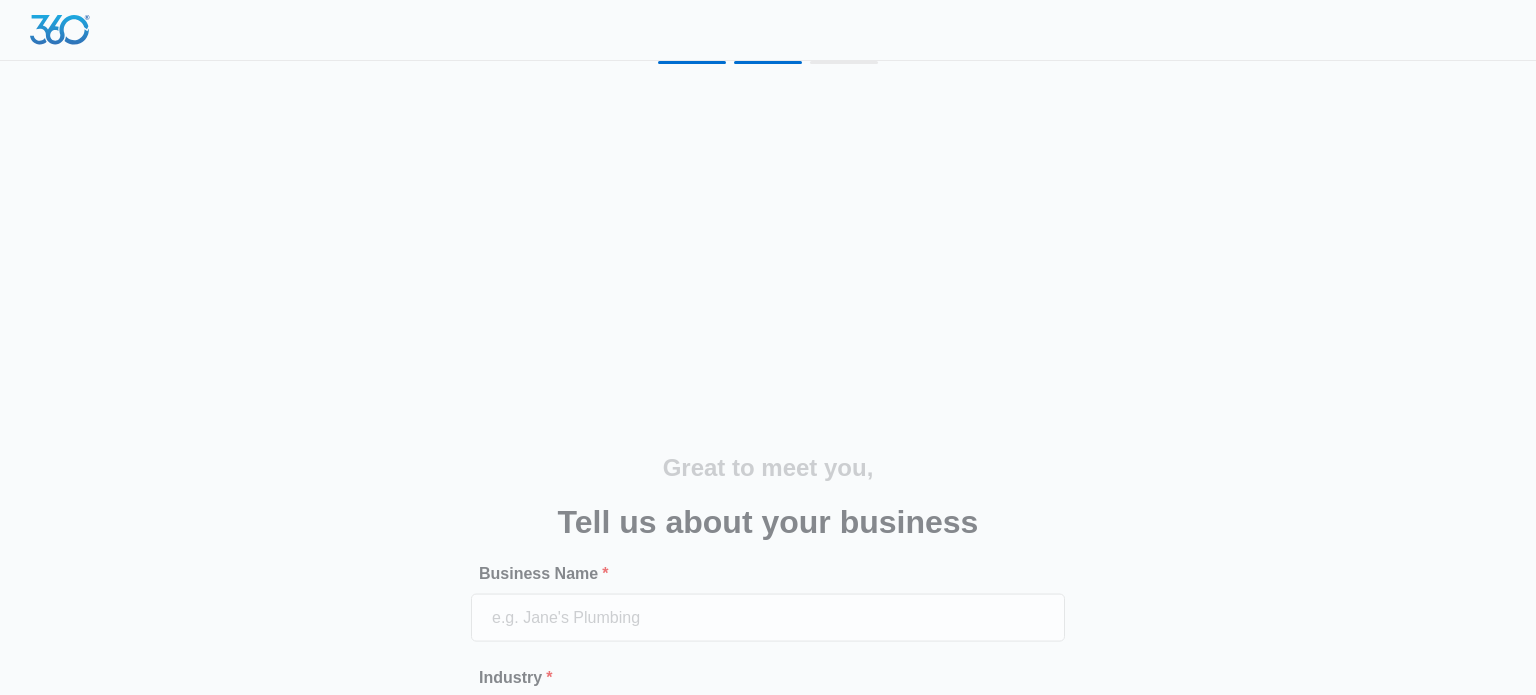 scroll, scrollTop: 0, scrollLeft: 0, axis: both 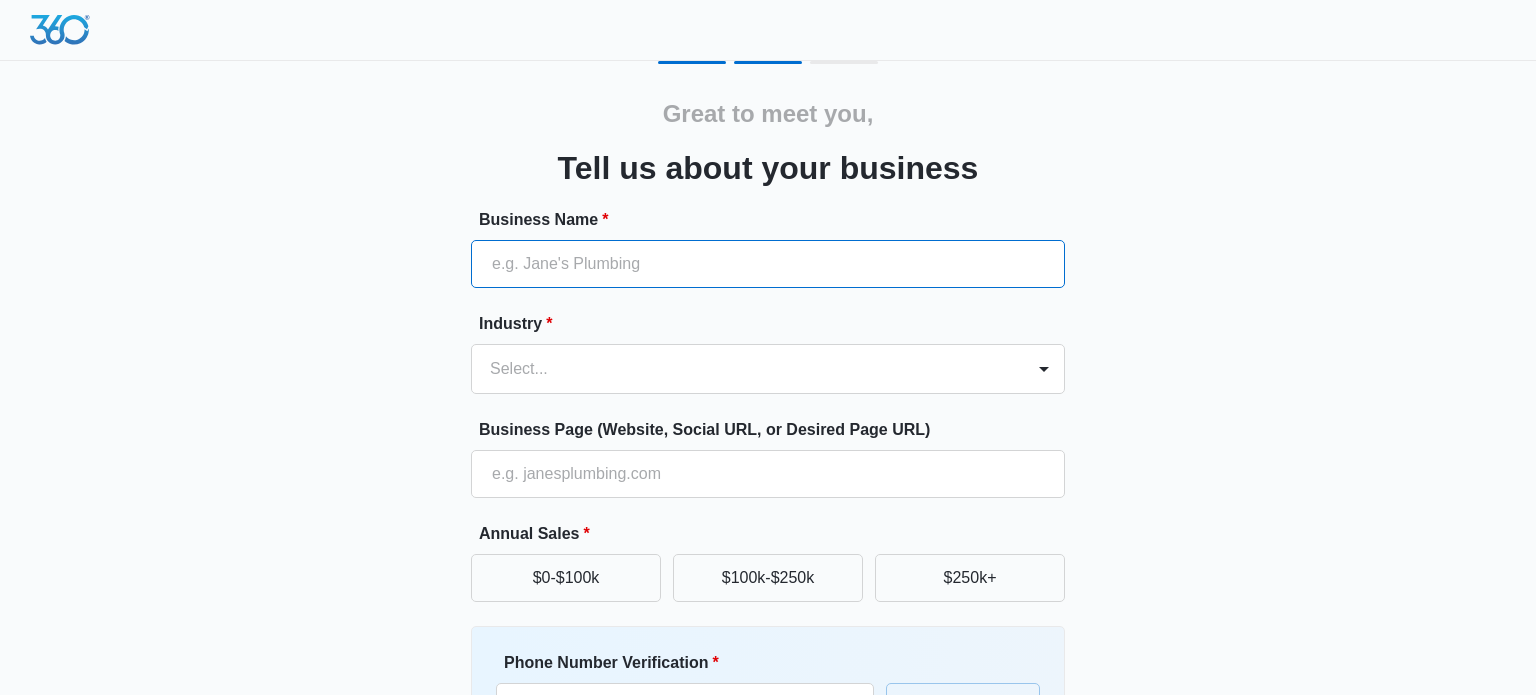 click on "Business Name *" at bounding box center [768, 264] 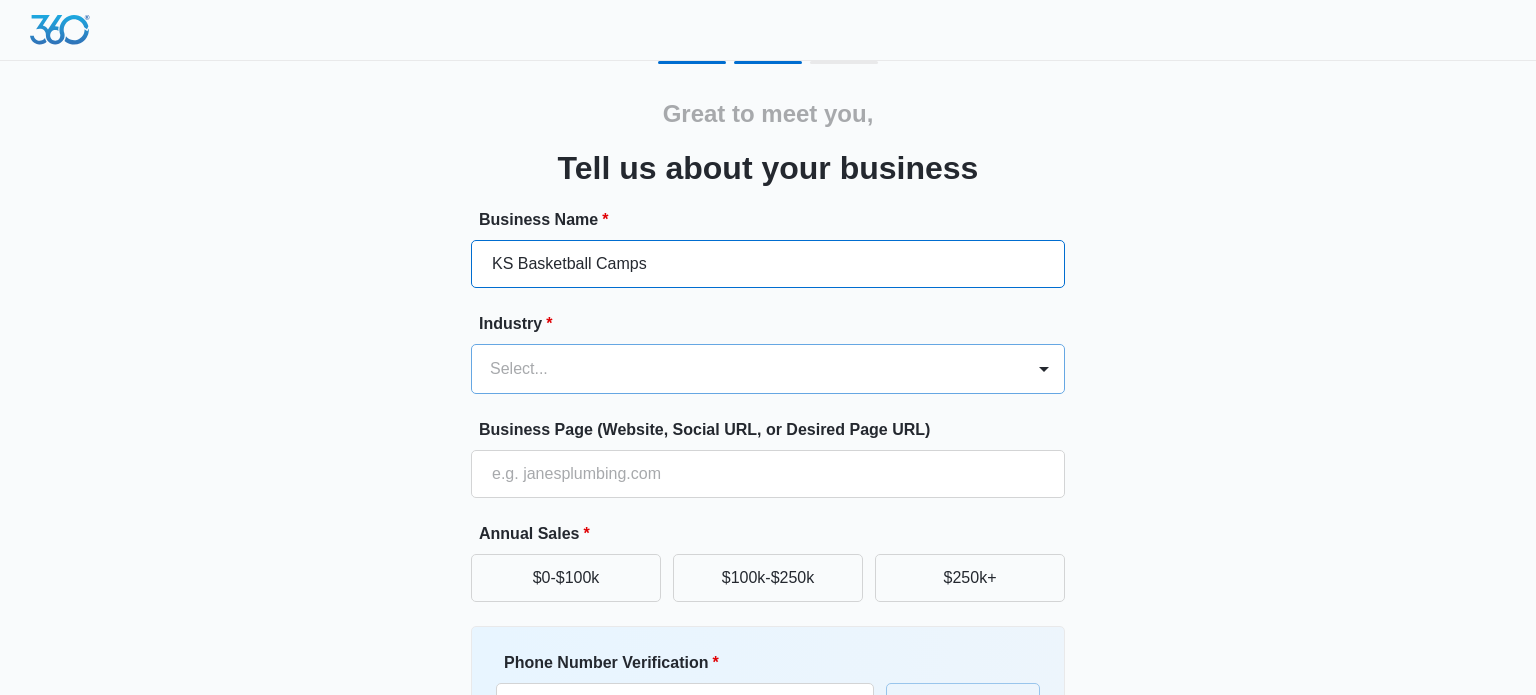 type on "KS Basketball Camps" 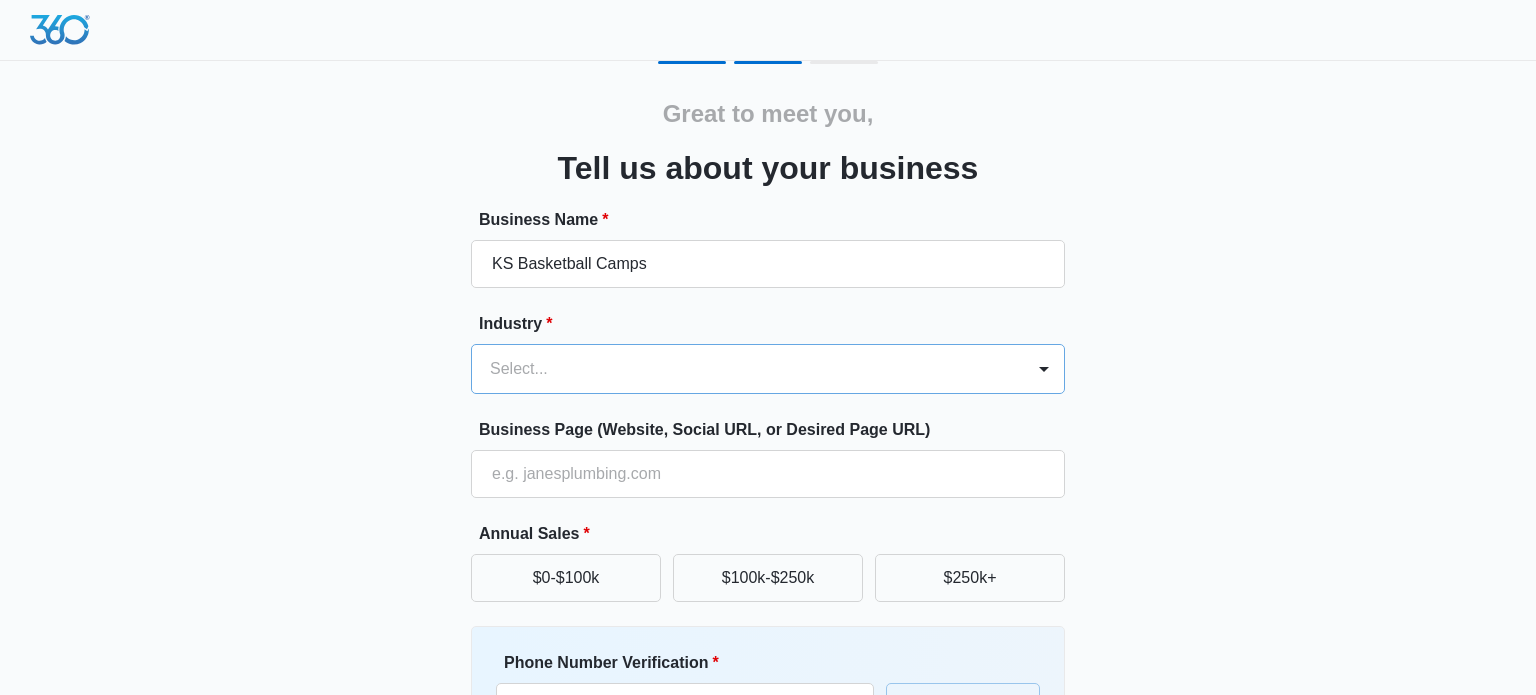 click on "Select..." at bounding box center (748, 369) 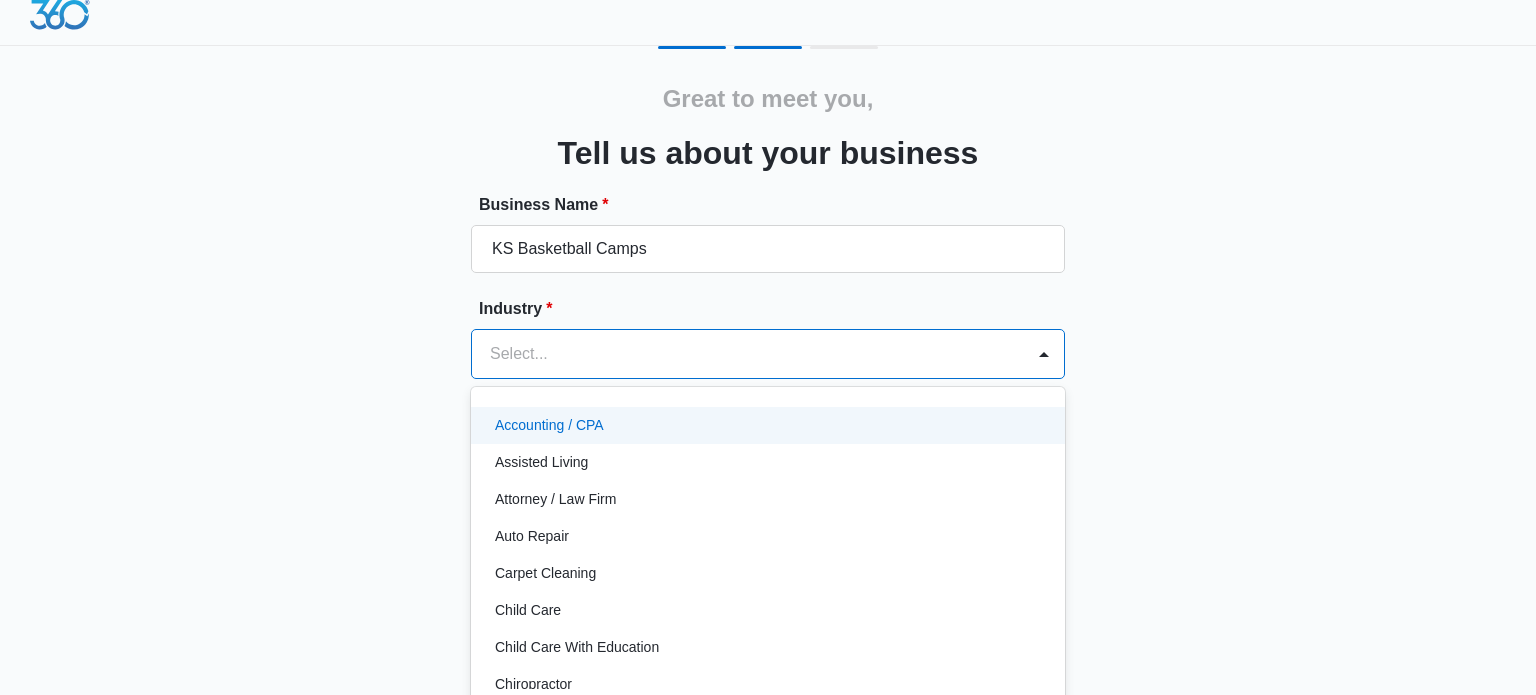 scroll, scrollTop: 20, scrollLeft: 0, axis: vertical 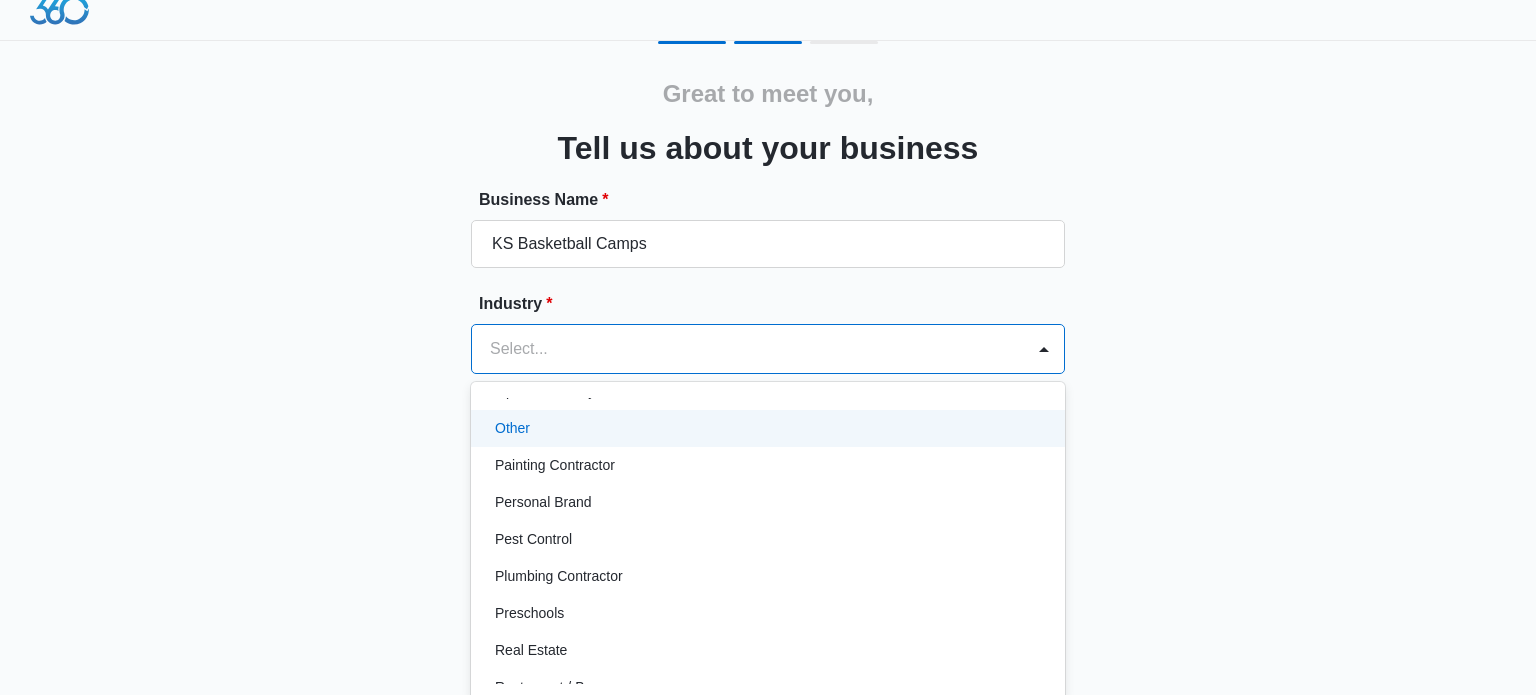 click on "Other" at bounding box center (766, 428) 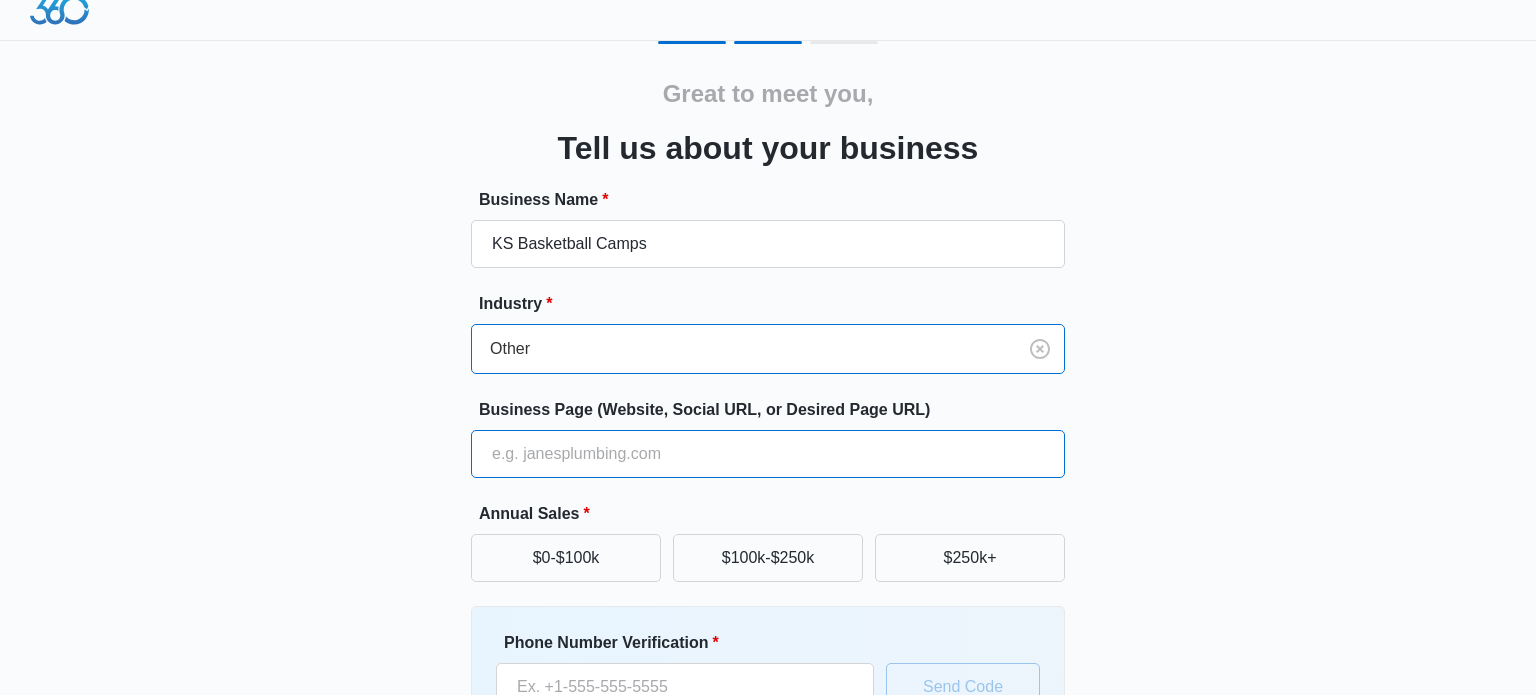 click on "Business Page (Website, Social URL, or Desired Page URL)" at bounding box center [768, 454] 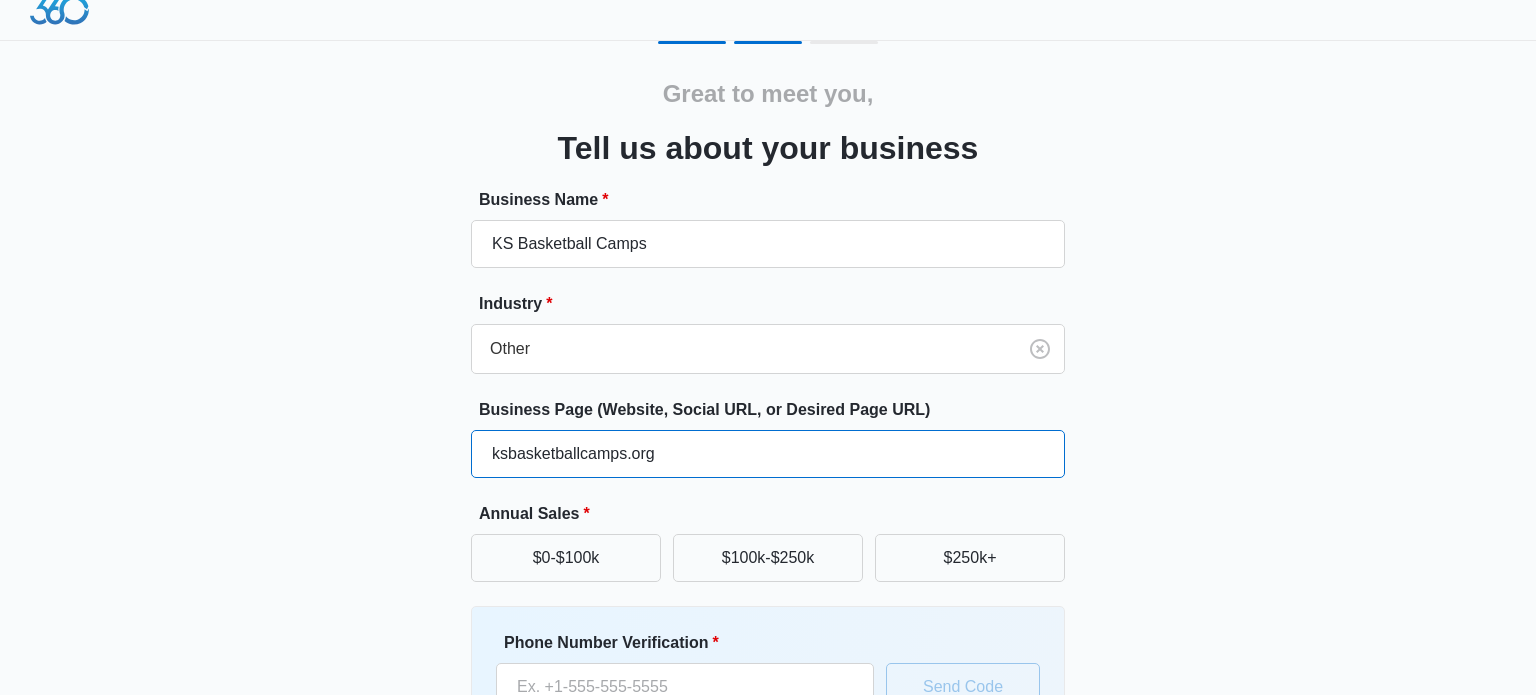 type on "ksbasketballcamps.org" 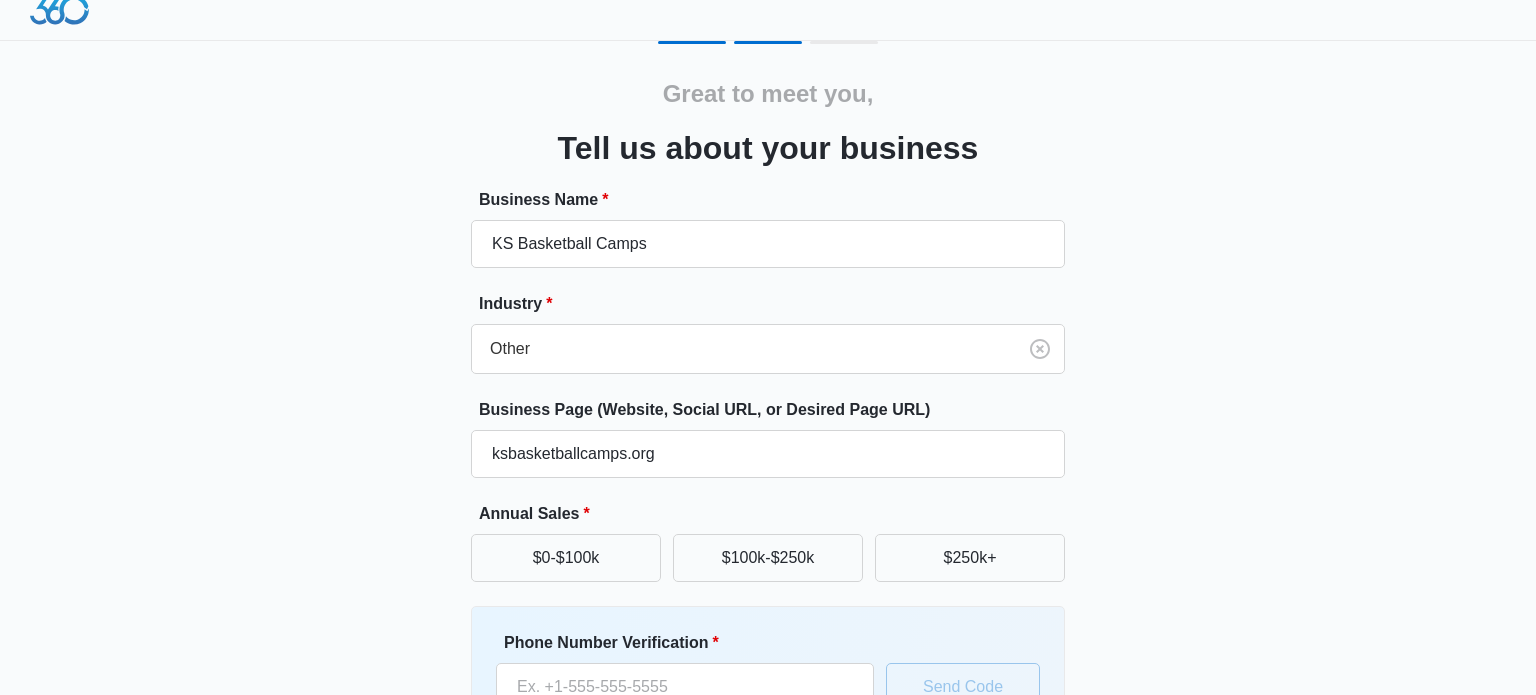 click on "Great to meet you, Tell us about your business Business Name * KS Basketball Camps Industry * Other Business Page (Website, Social URL, or Desired Page URL) ksbasketballcamps.org Annual Sales * $0-$100k $100k-$250k $250k+ Phone Number Verification * You agree to receive text messages from Marketing 360®. Enter a number that can receive a confirmation code via text. Send Code Continue" at bounding box center [768, 446] 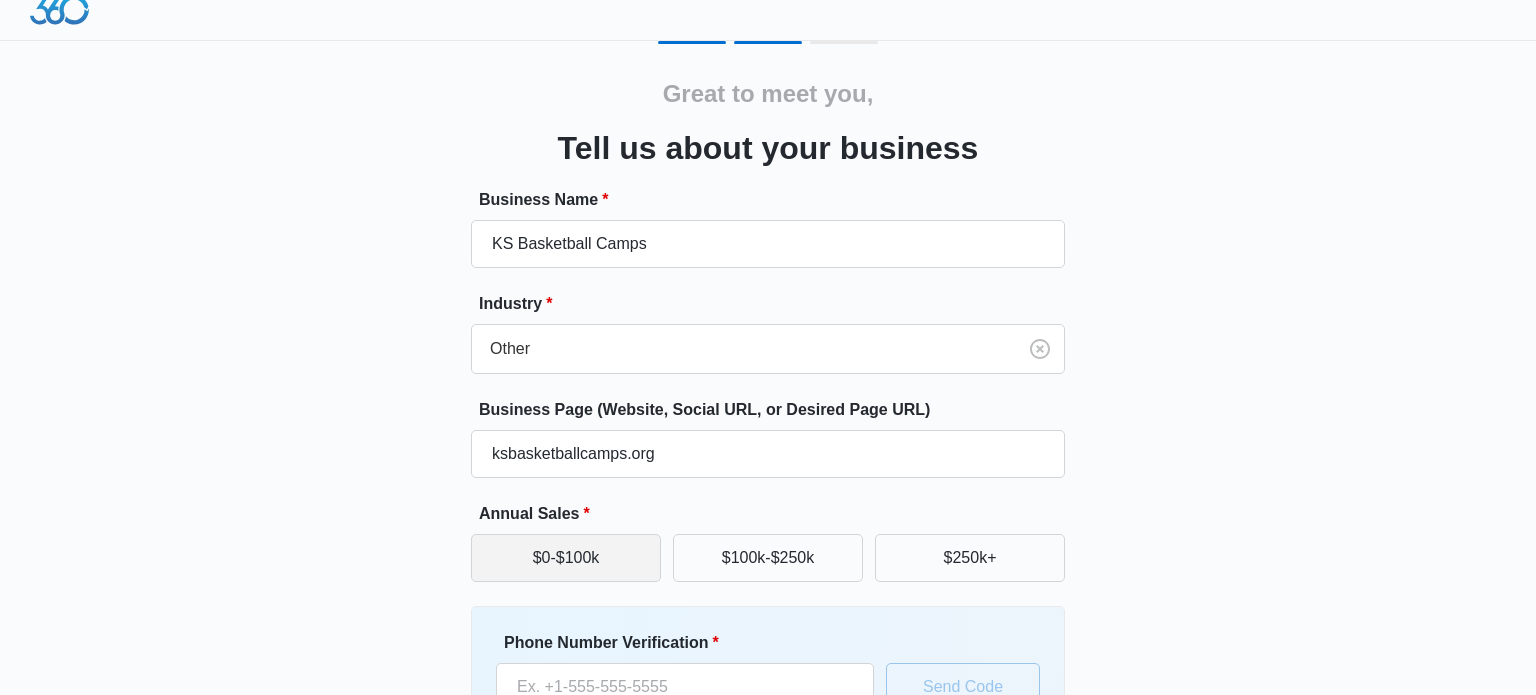 click on "$0-$100k" at bounding box center [566, 558] 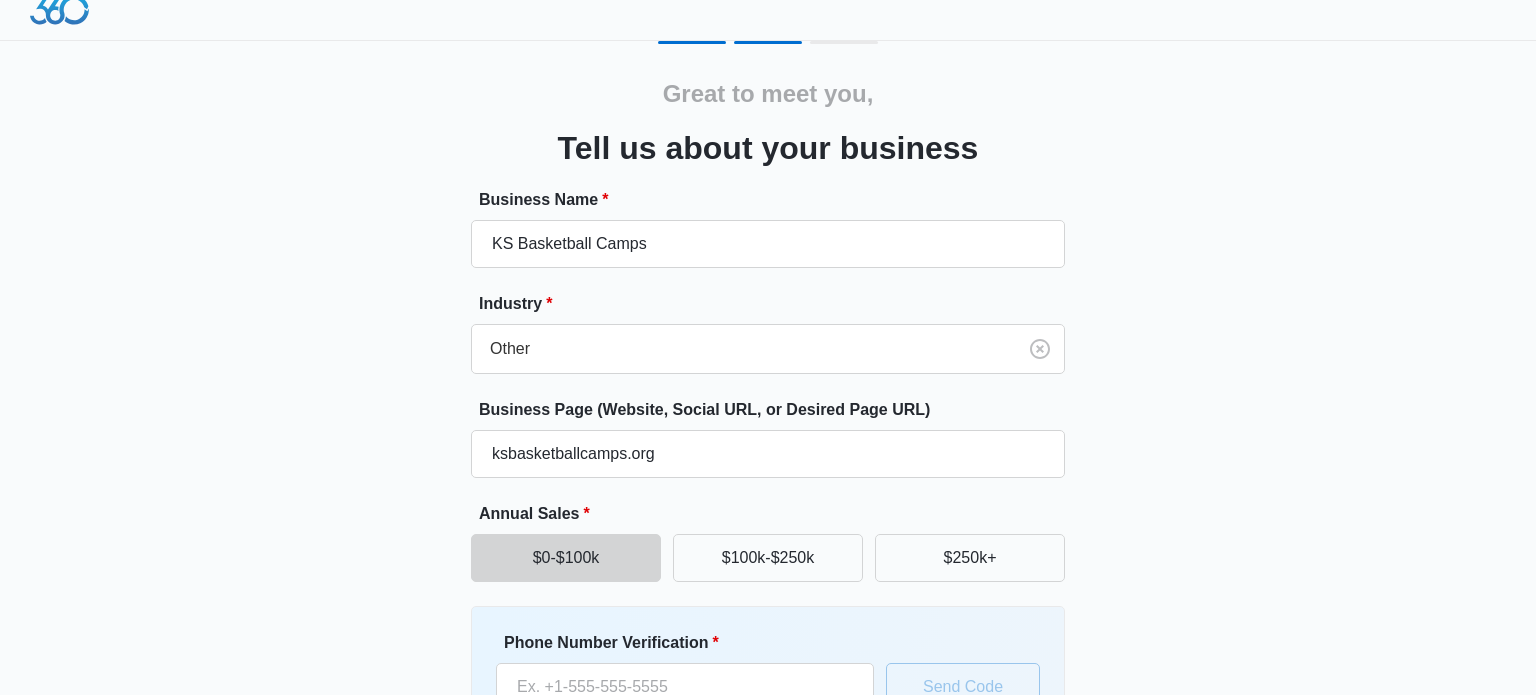 click on "$0-$100k" at bounding box center [566, 558] 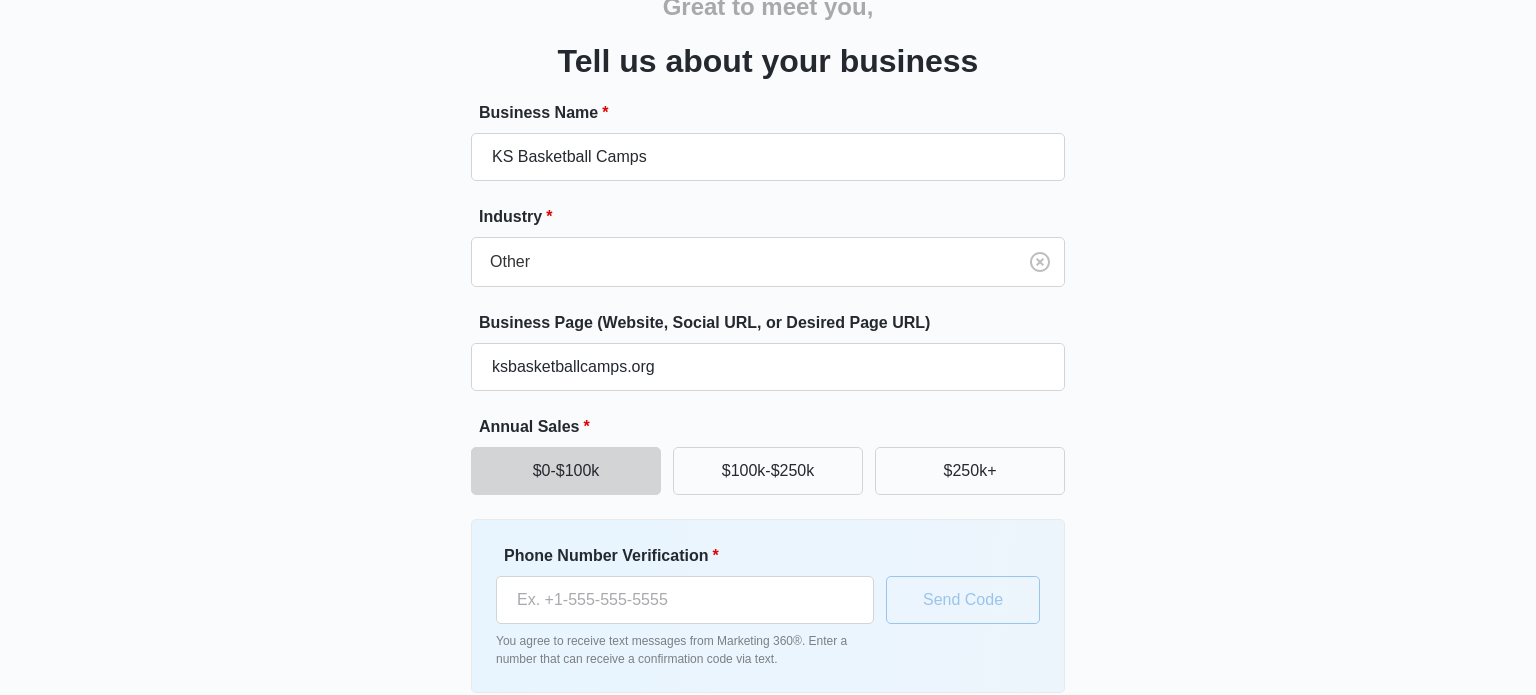 scroll, scrollTop: 200, scrollLeft: 0, axis: vertical 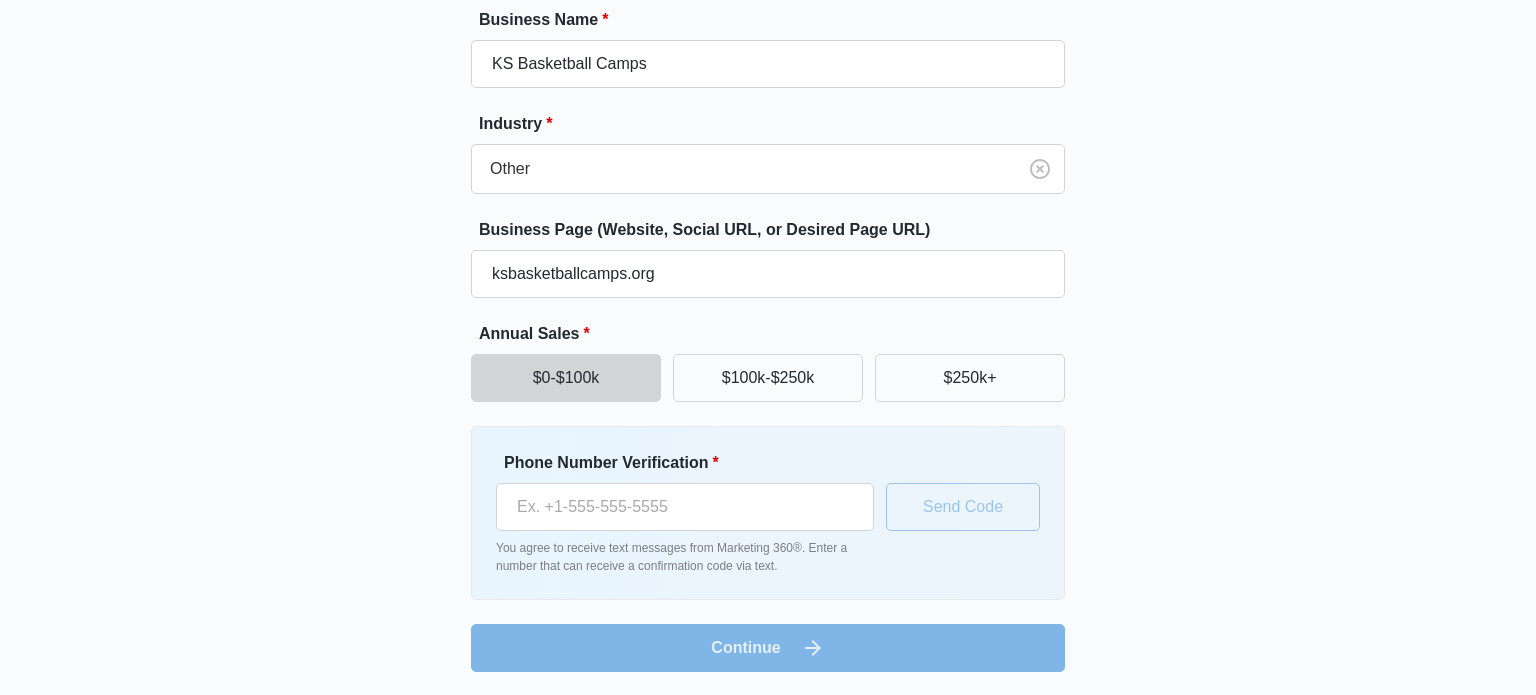 click on "$0-$100k" at bounding box center (566, 378) 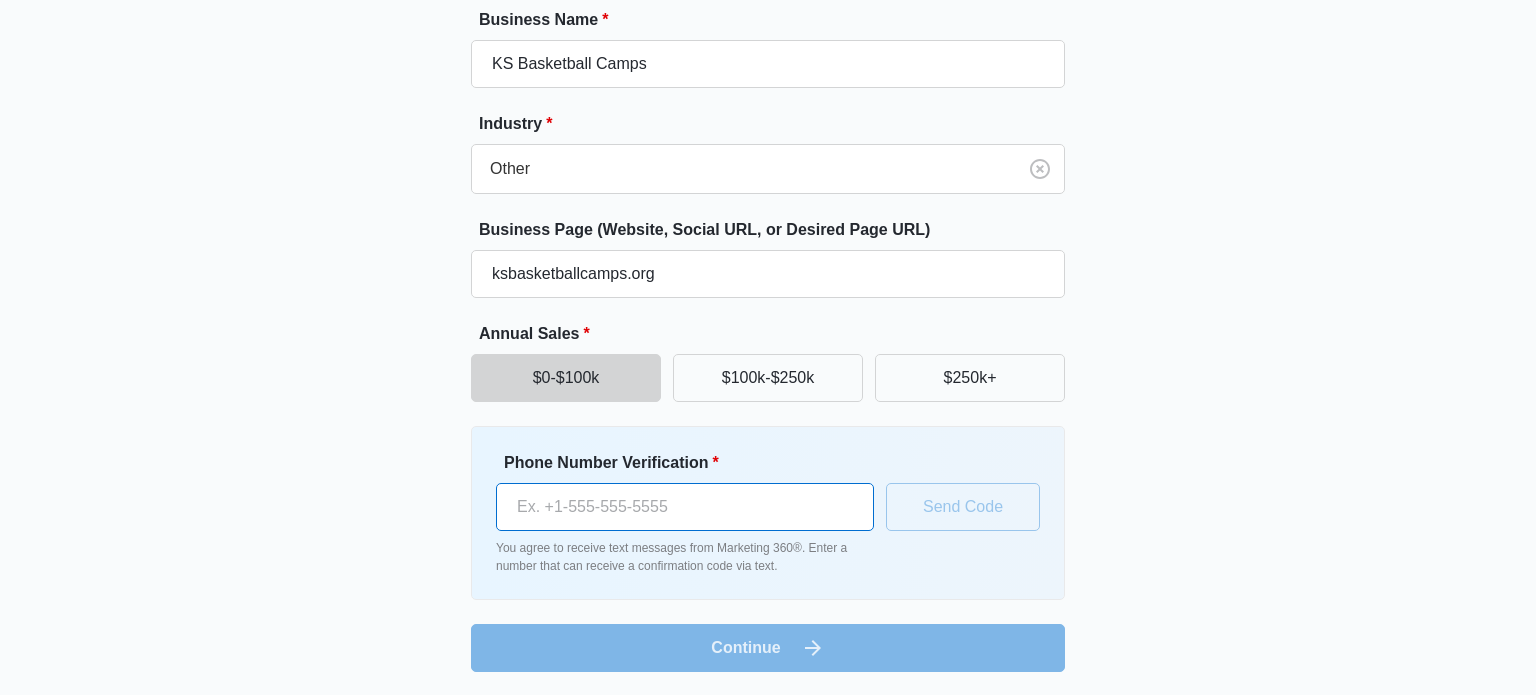 click on "Phone Number Verification *" at bounding box center [685, 507] 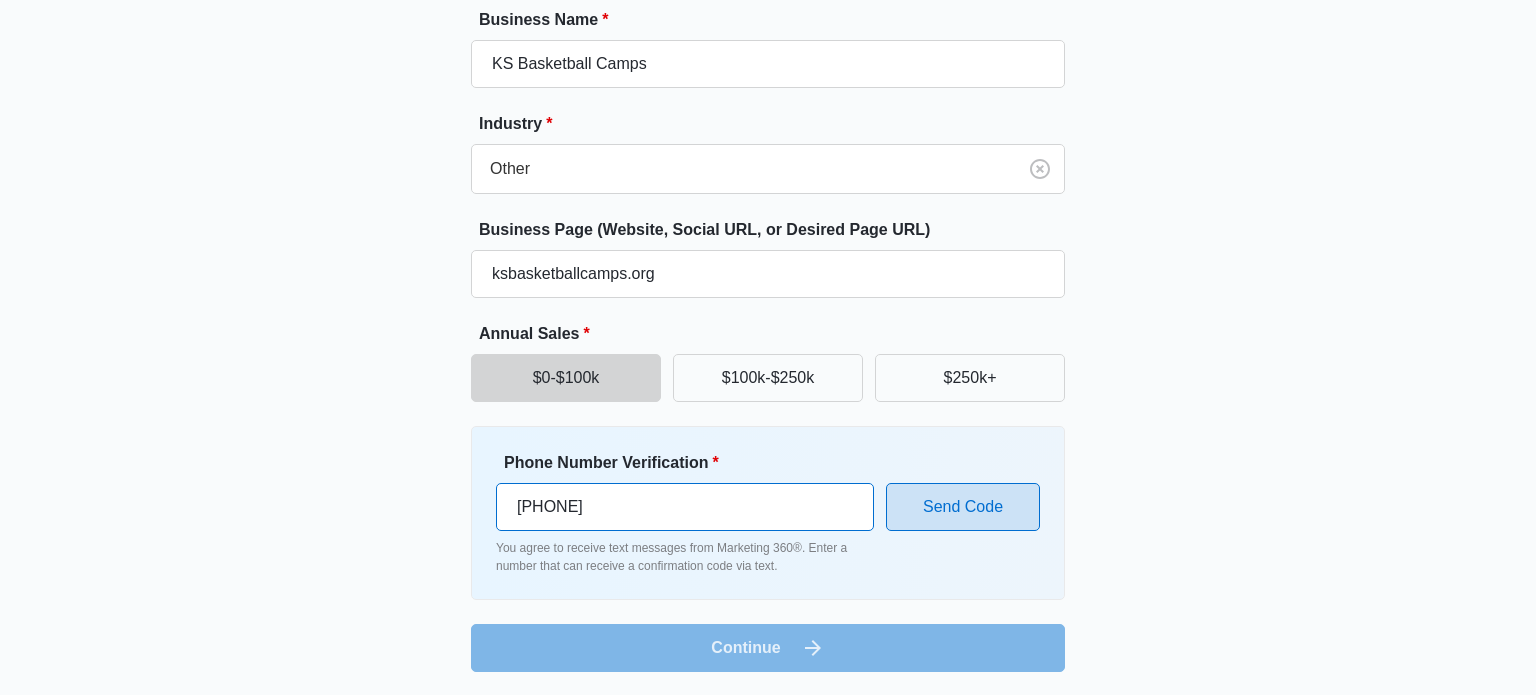 type on "[PHONE]" 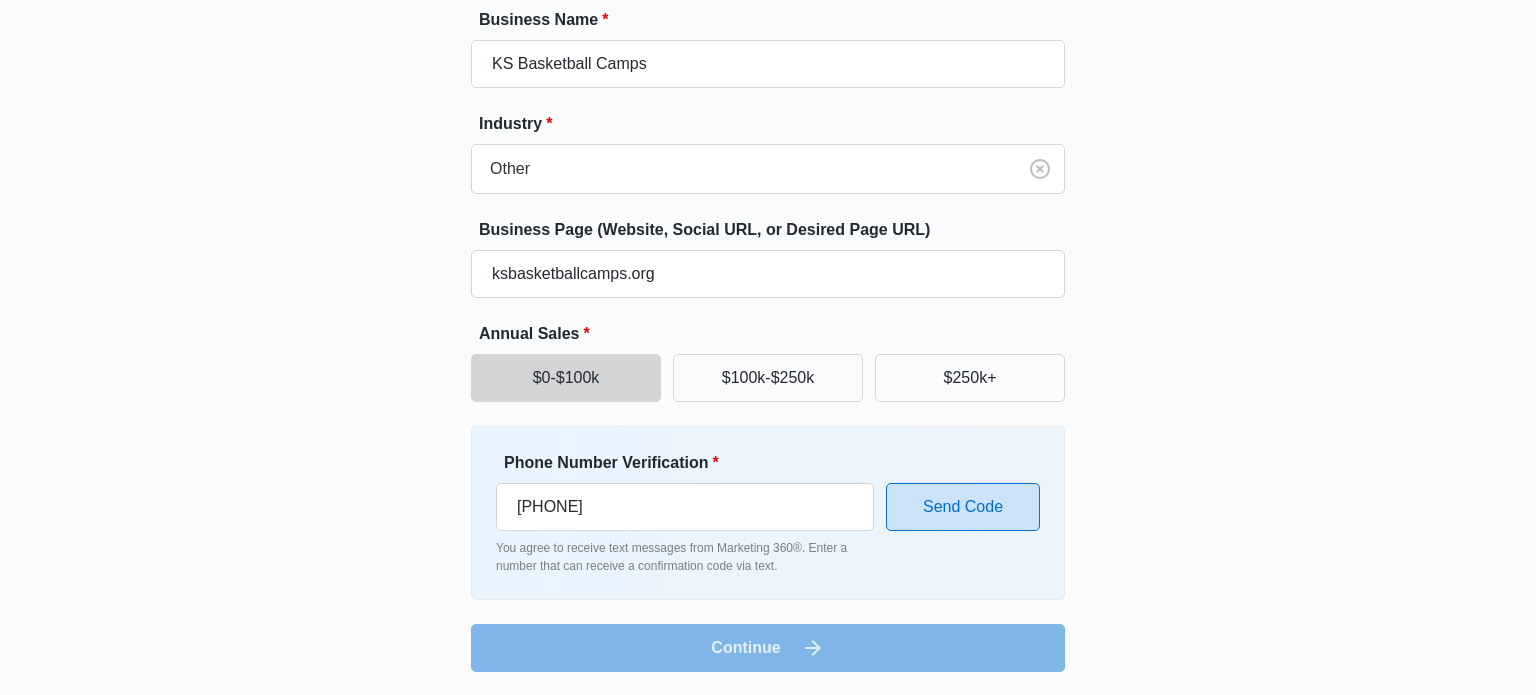 click on "Send Code" at bounding box center (963, 507) 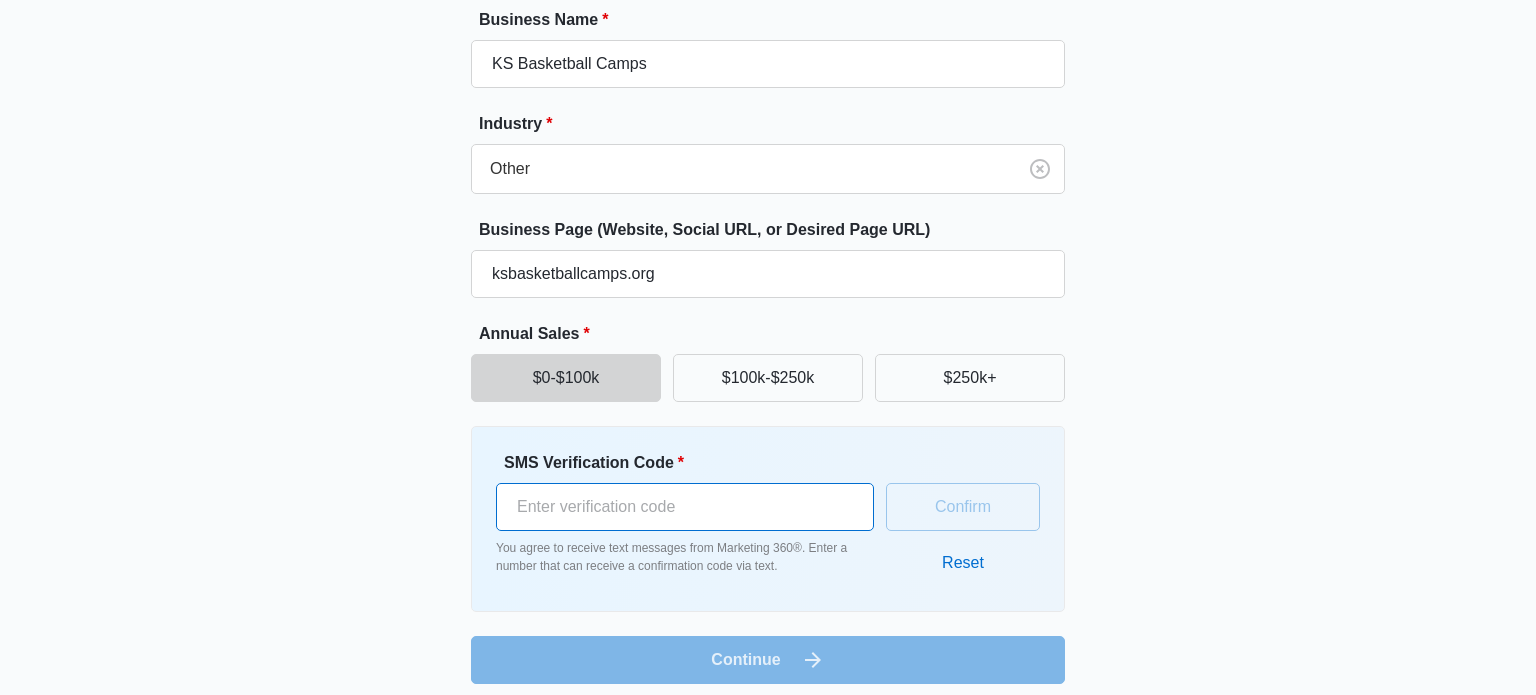 click on "SMS Verification Code *" at bounding box center [685, 507] 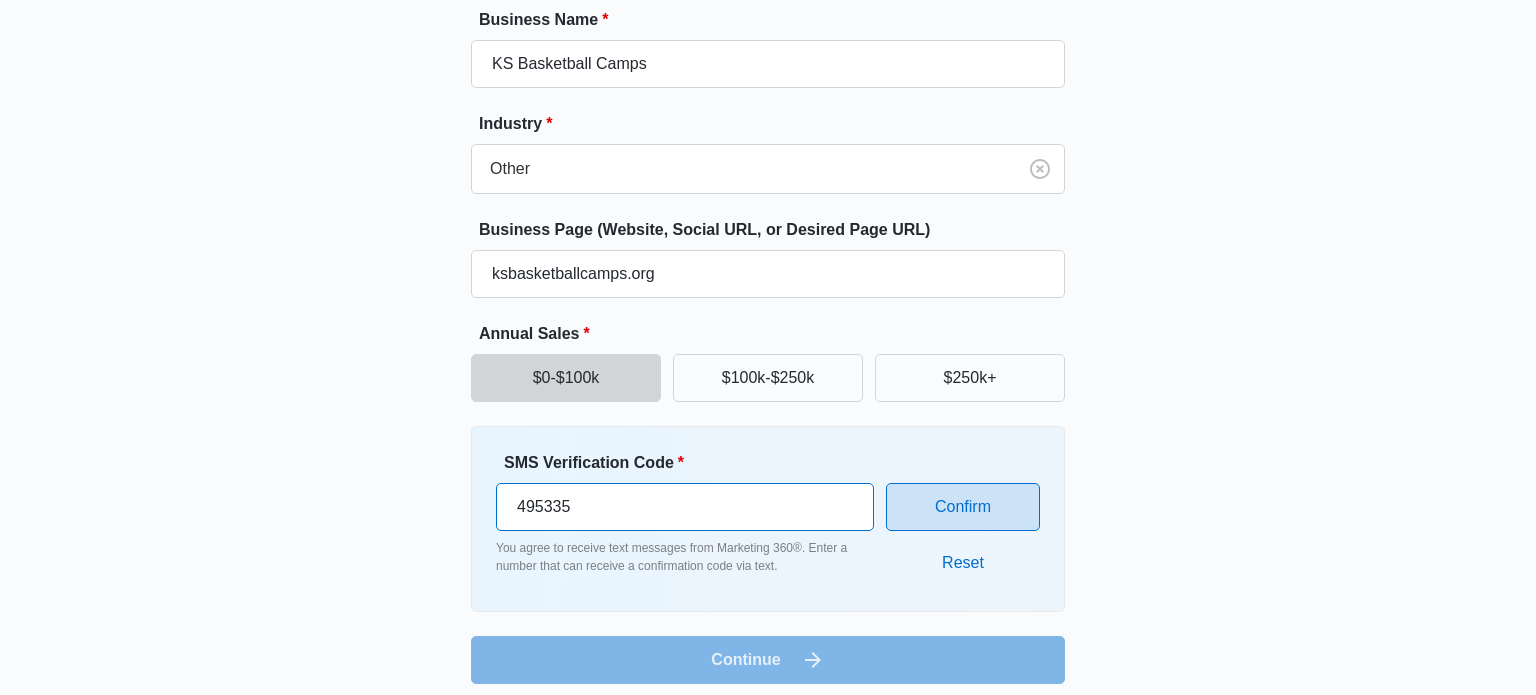 type on "495335" 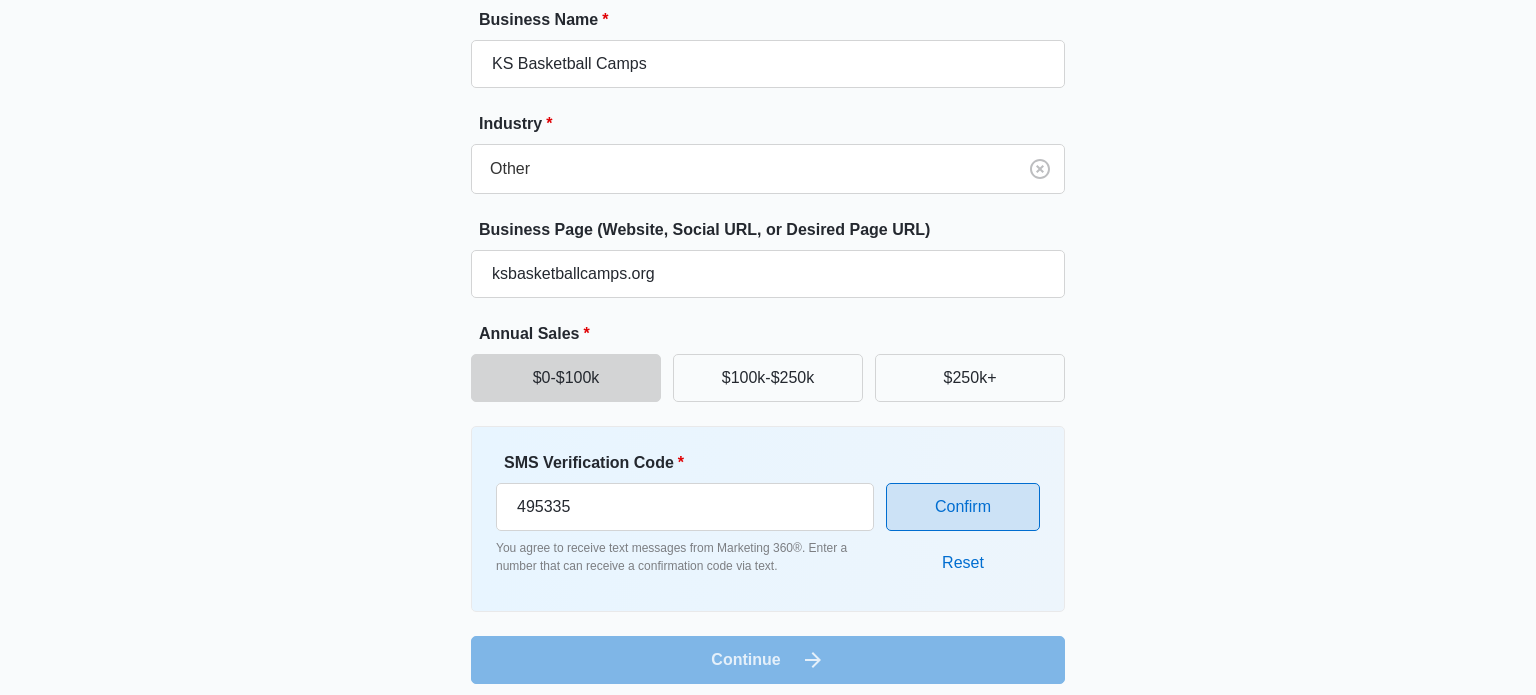 click on "Confirm" at bounding box center (963, 507) 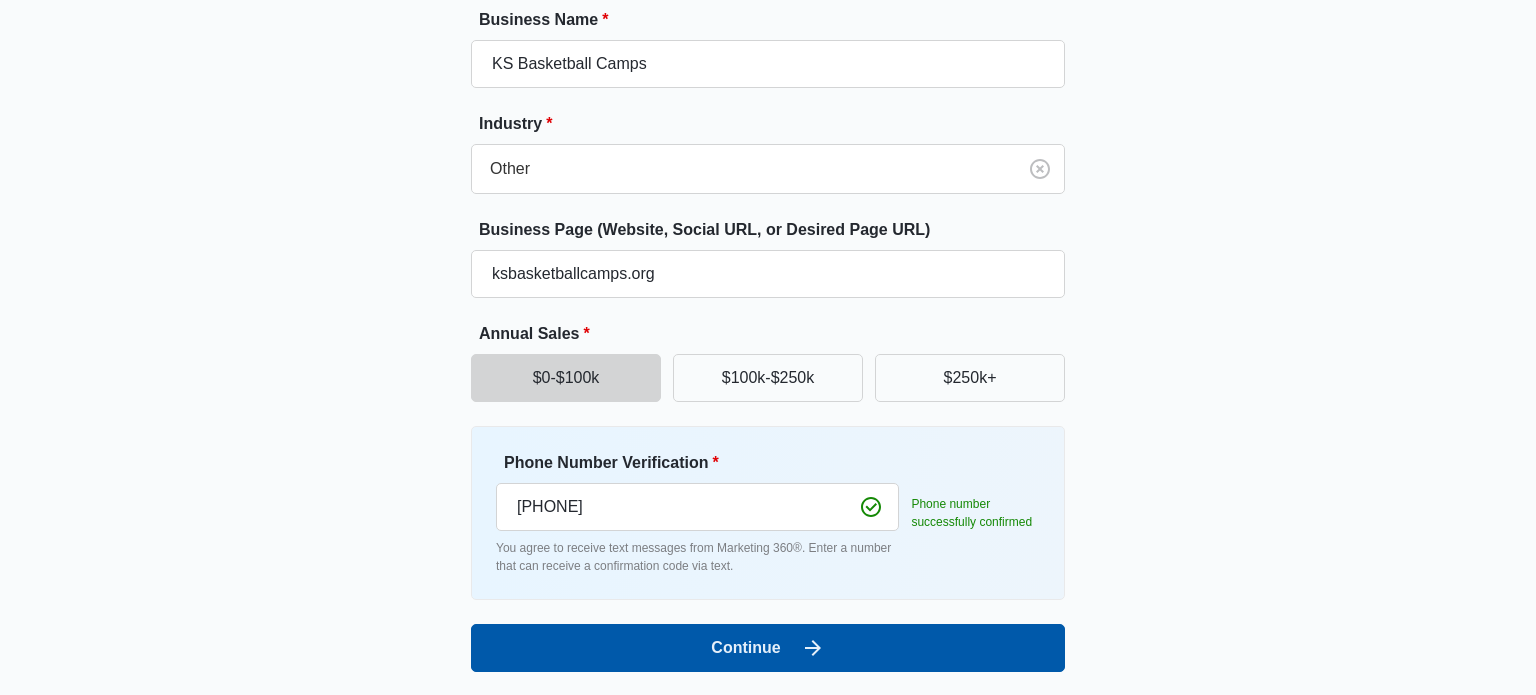 click on "Continue" at bounding box center (768, 648) 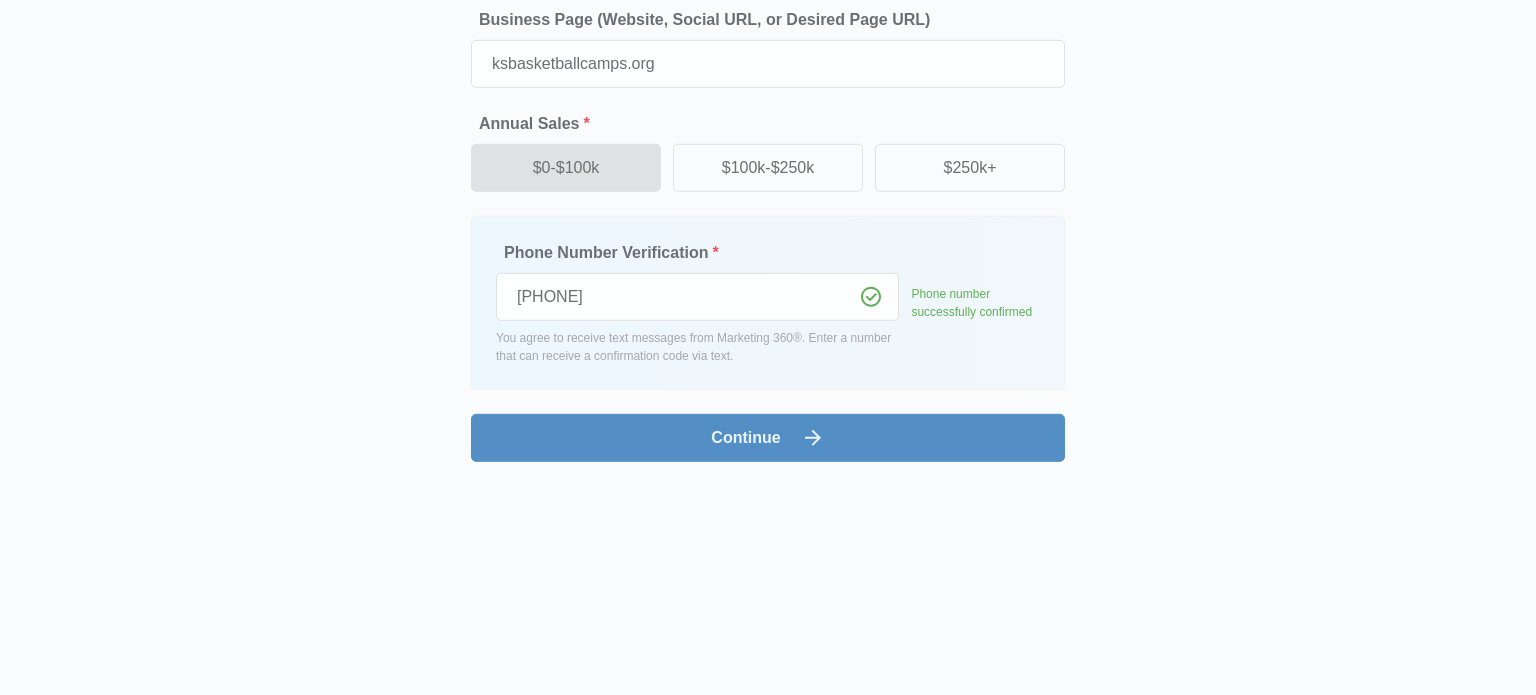 scroll, scrollTop: 0, scrollLeft: 0, axis: both 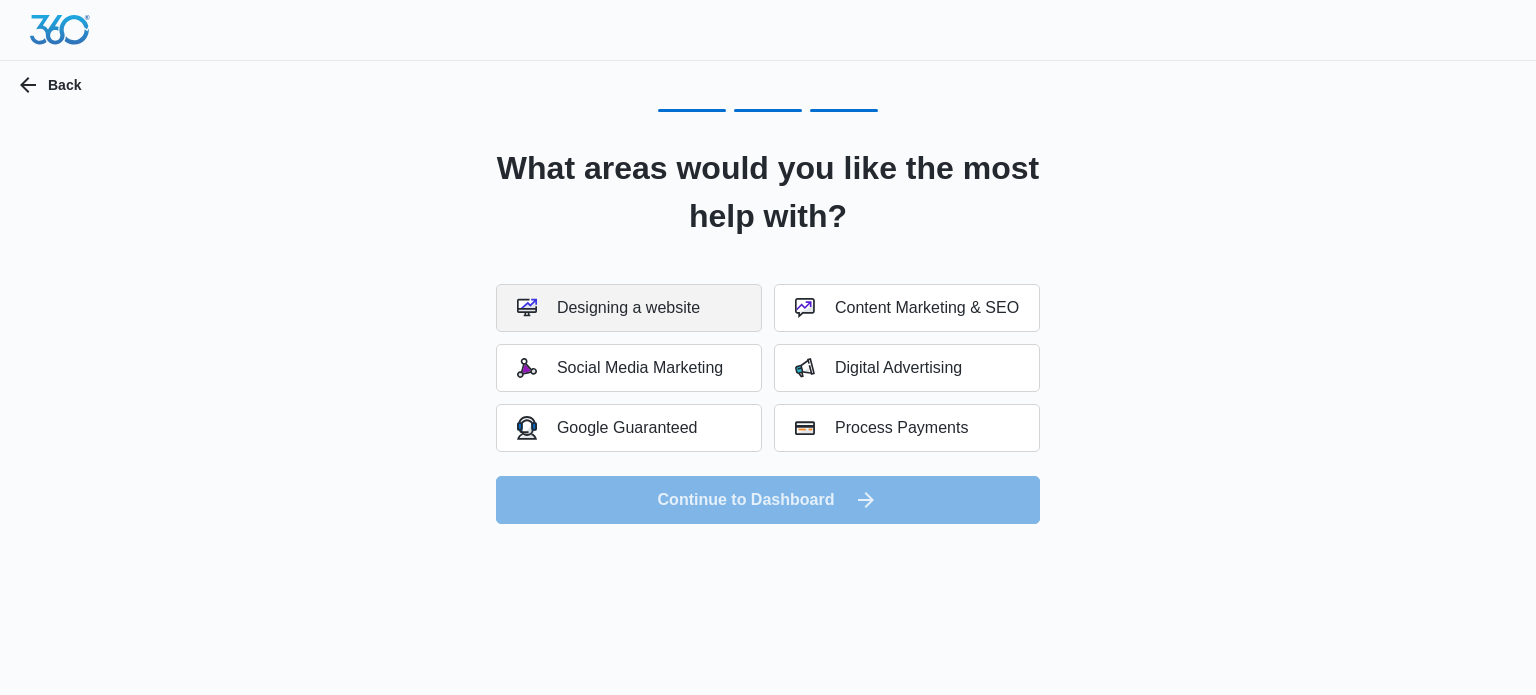 click on "Designing a website" at bounding box center (629, 308) 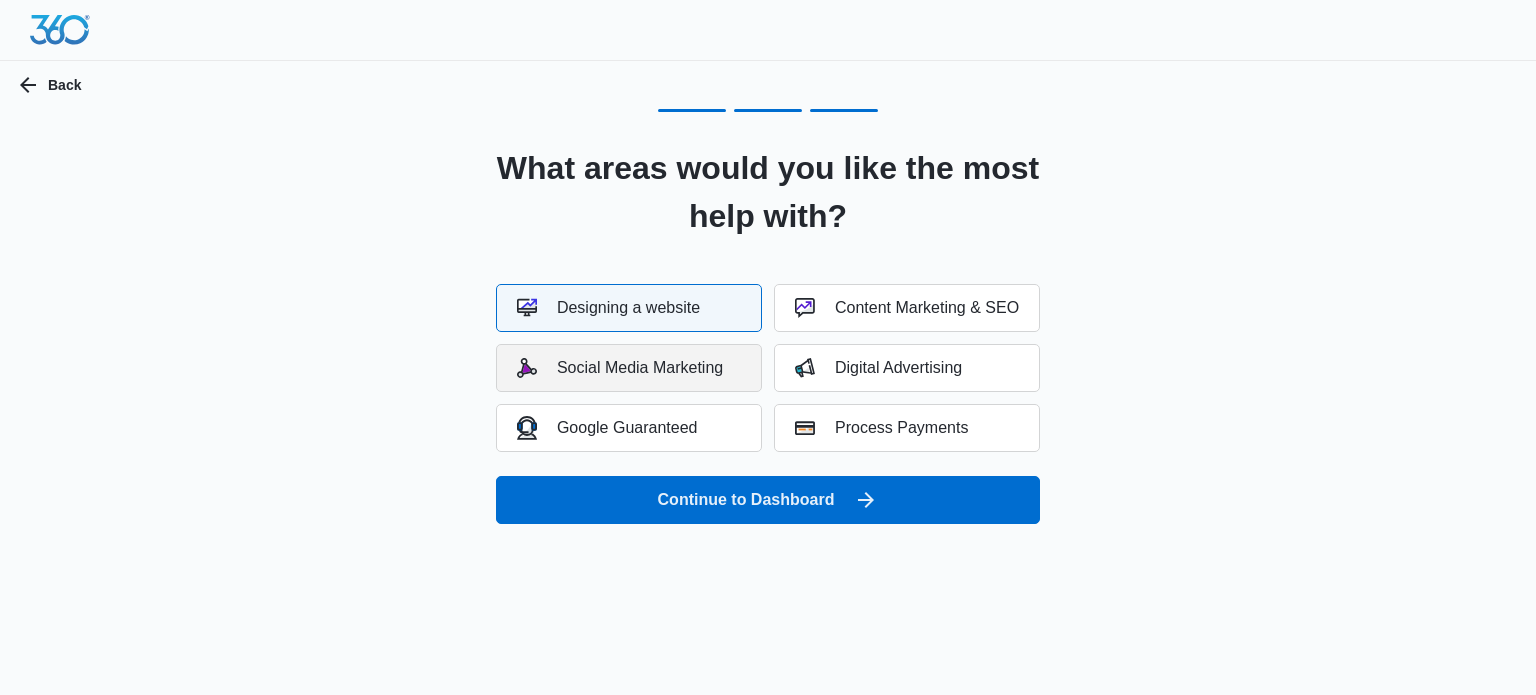 click on "Social Media Marketing" at bounding box center [620, 368] 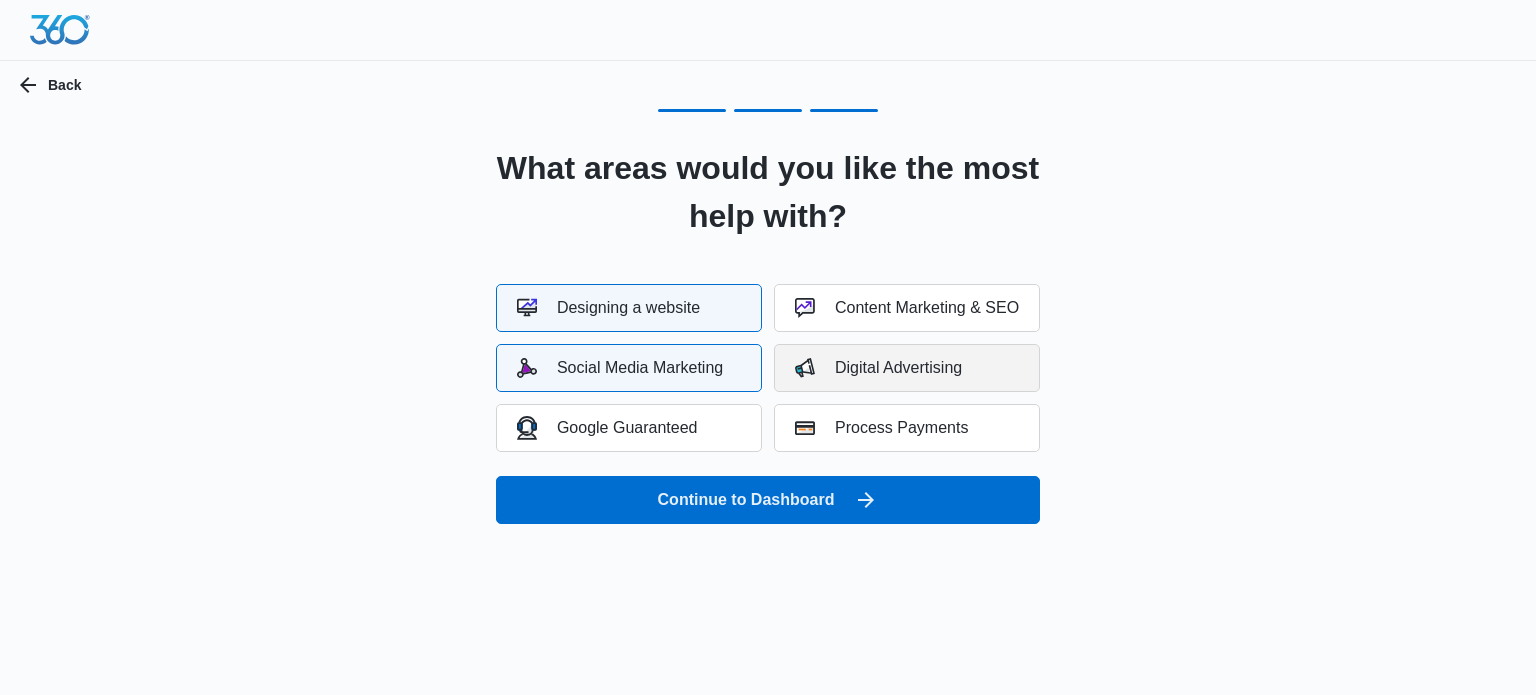 click on "Digital Advertising" at bounding box center (878, 368) 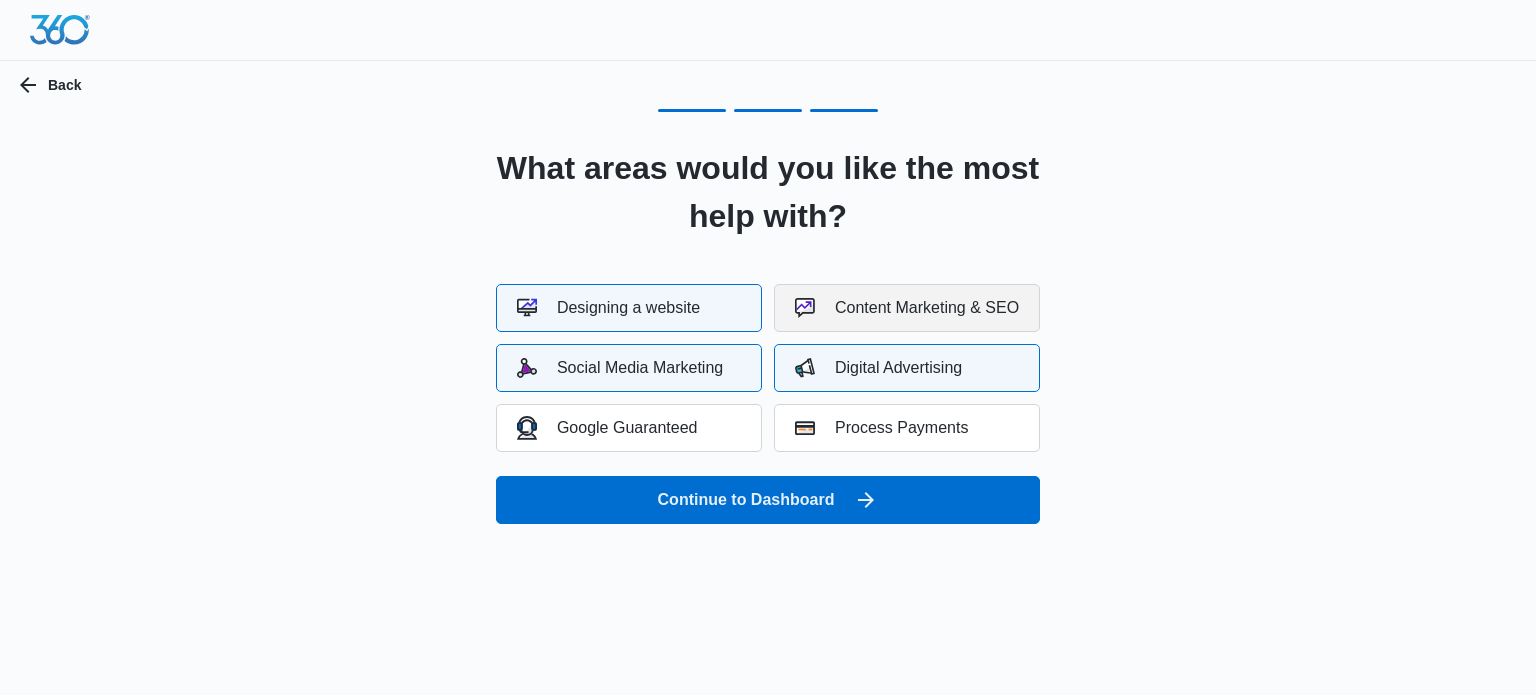 click on "Content Marketing & SEO" at bounding box center (907, 308) 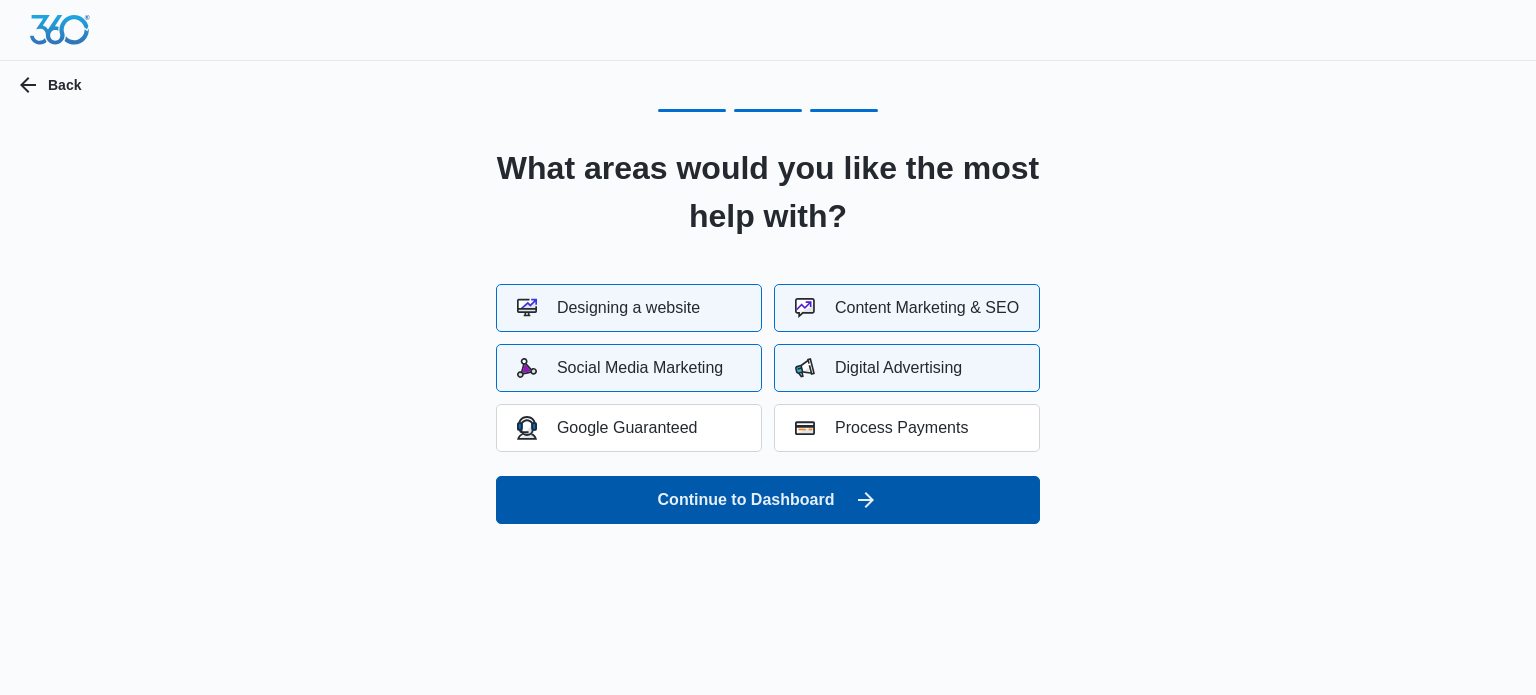 click on "Continue to Dashboard" at bounding box center [768, 500] 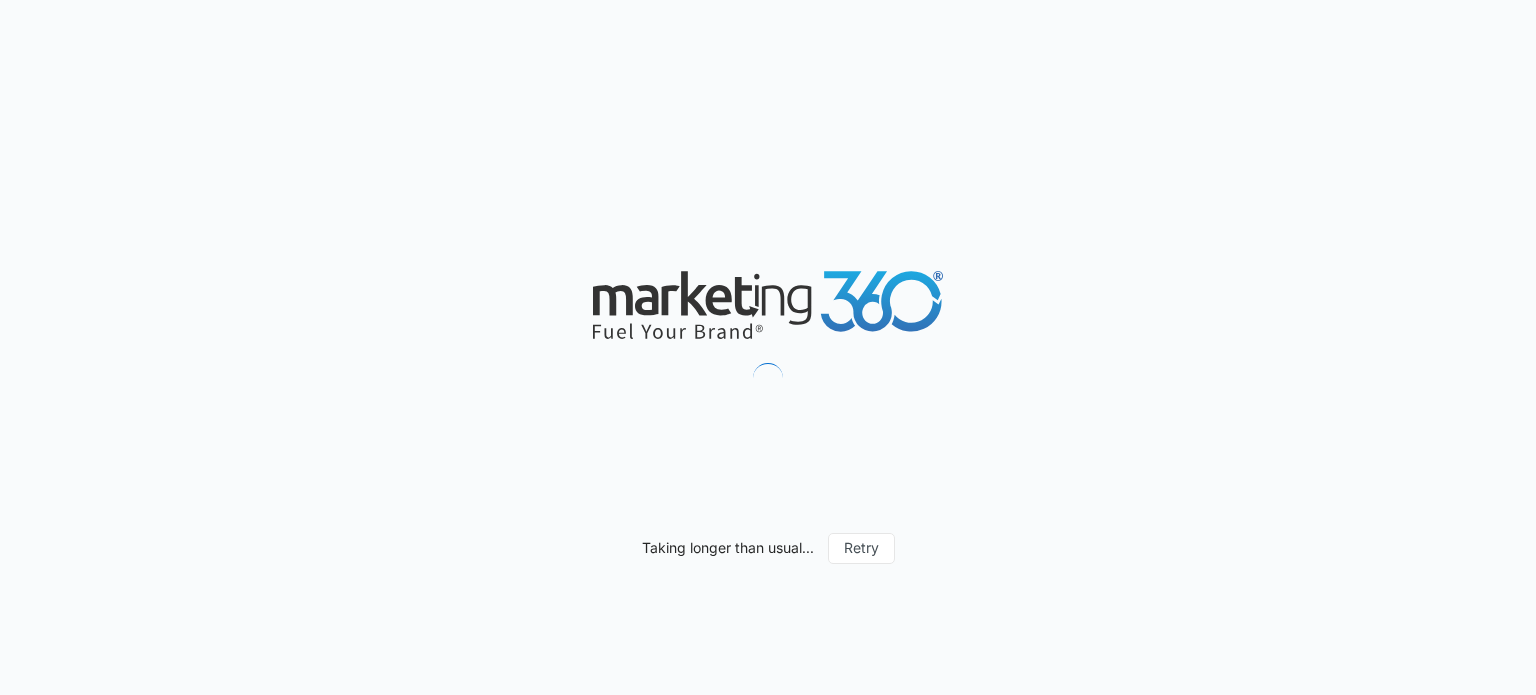 scroll, scrollTop: 0, scrollLeft: 0, axis: both 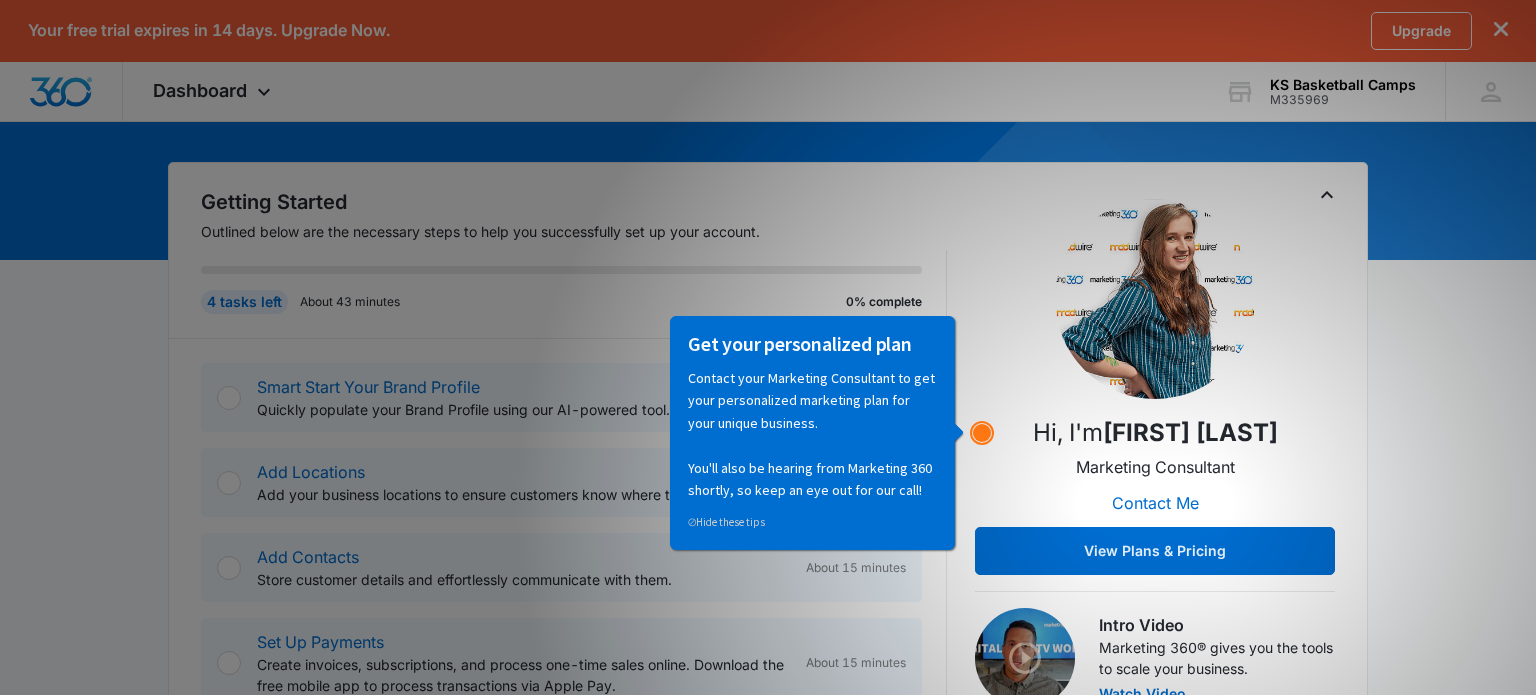 click 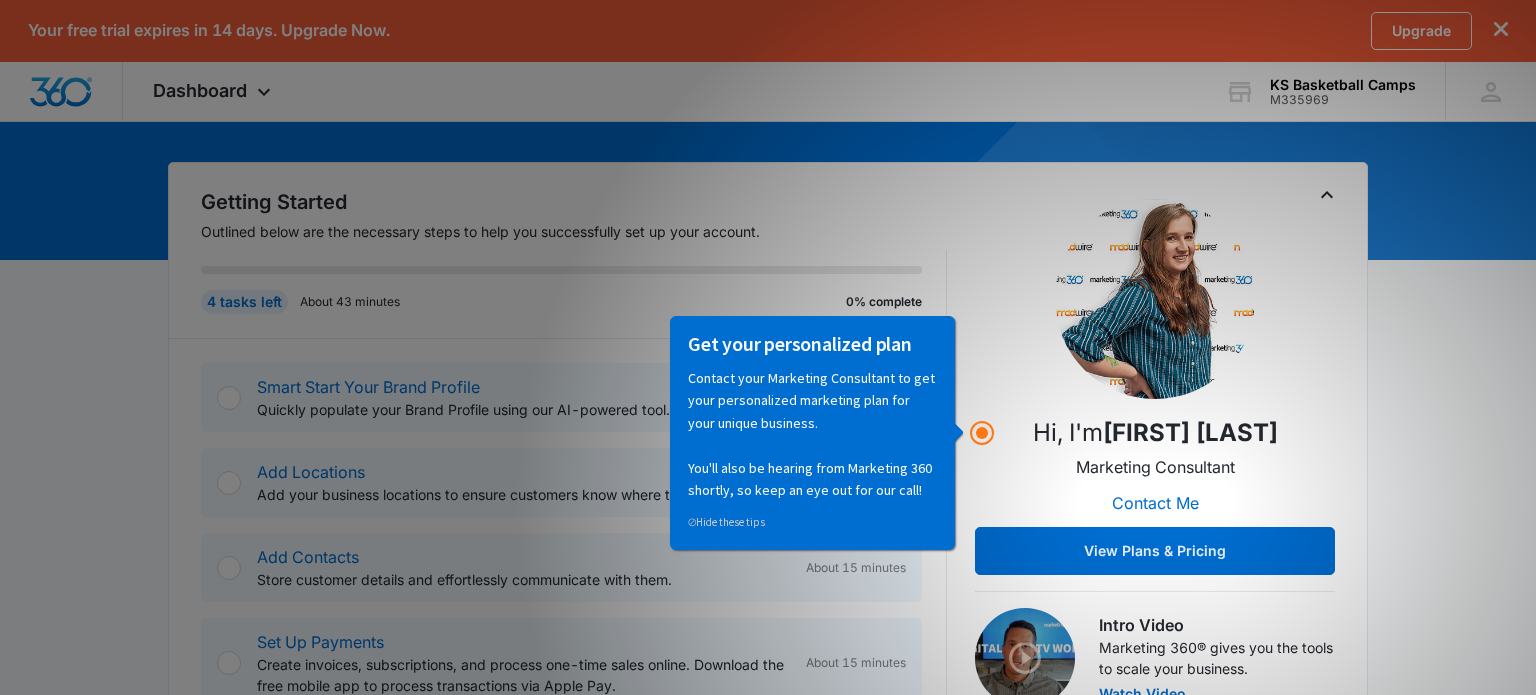 click on "Hi, I'm  [FIRST] [LAST] Marketing Consultant Contact Me View Plans & Pricing" at bounding box center (1155, 387) 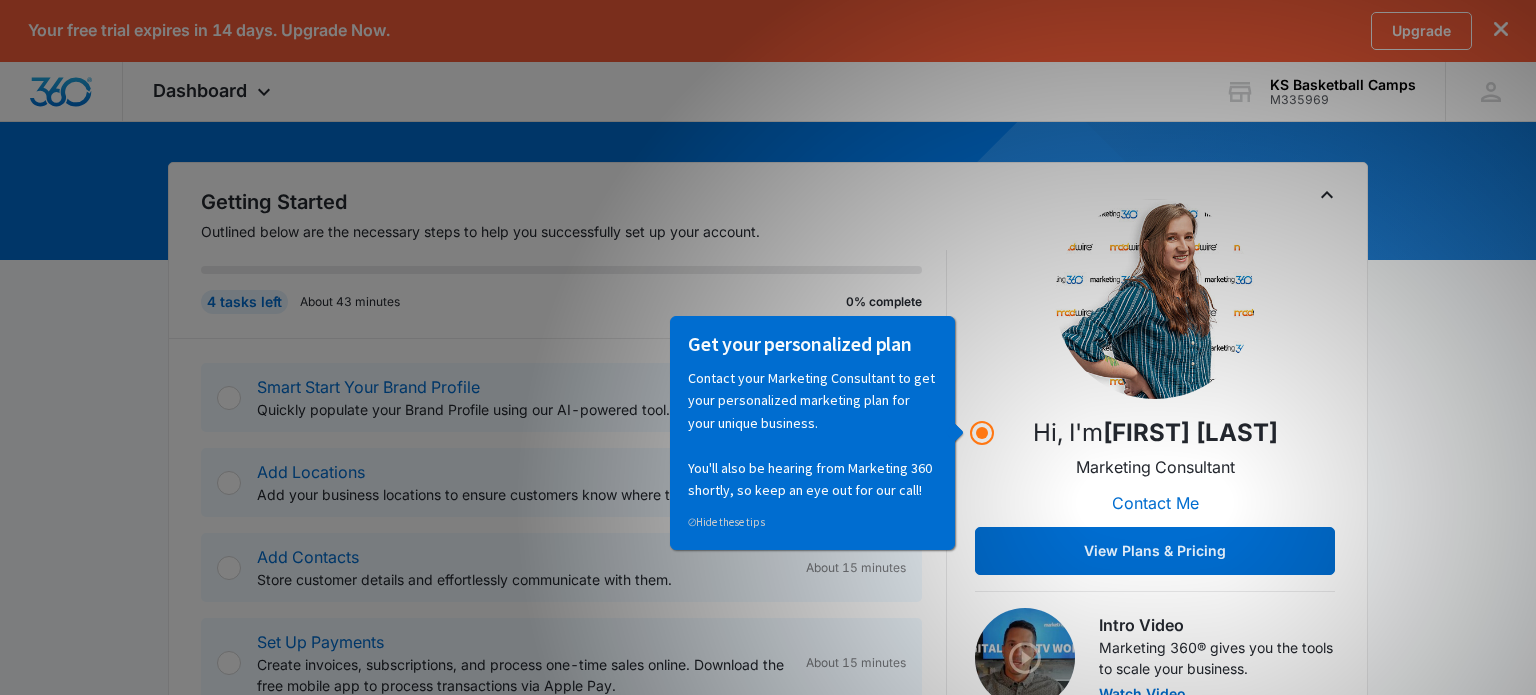 click on "Get your personalized plan                       Contact your Marketing Consultant to get your personalized marketing plan for your unique business.  You'll also be hearing from Marketing 360 shortly, so keep an eye out for our call!                             ⊘  Hide these tips" at bounding box center (812, 432) 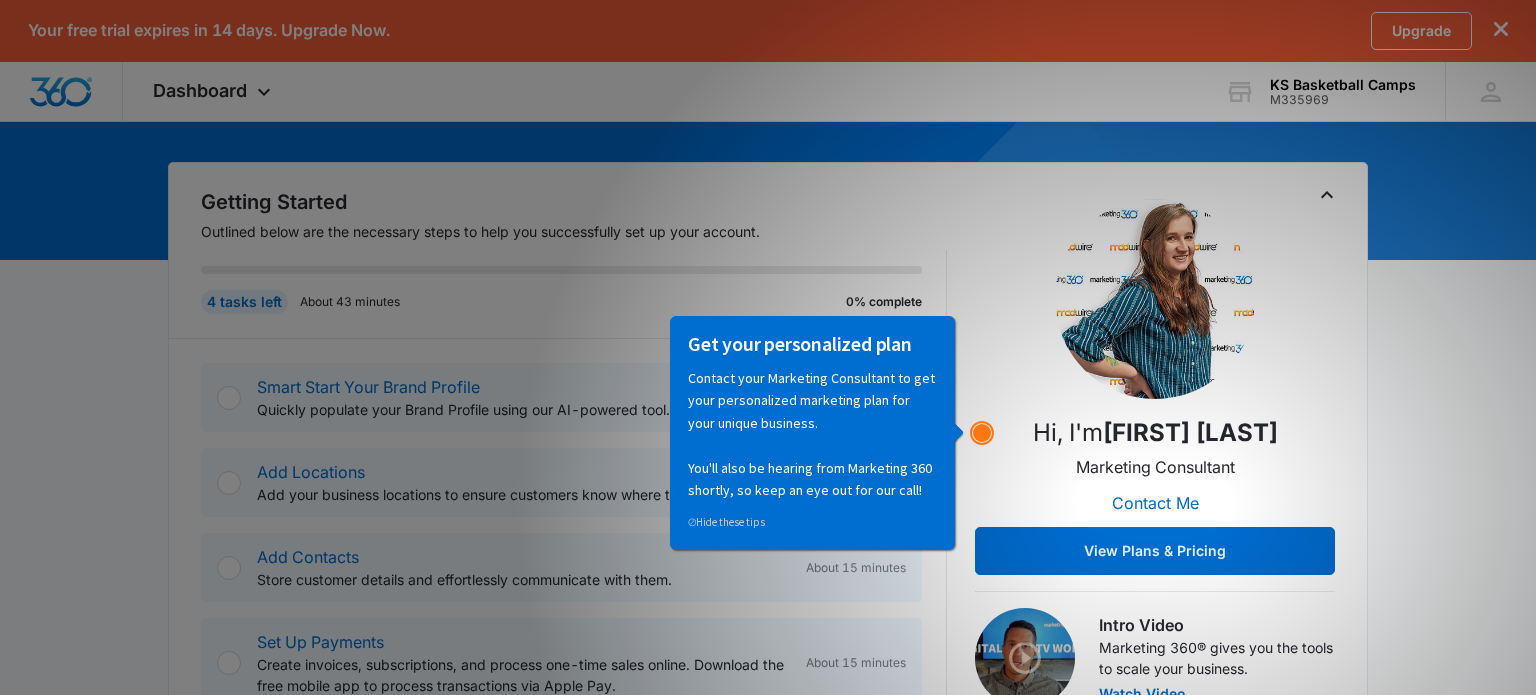 click 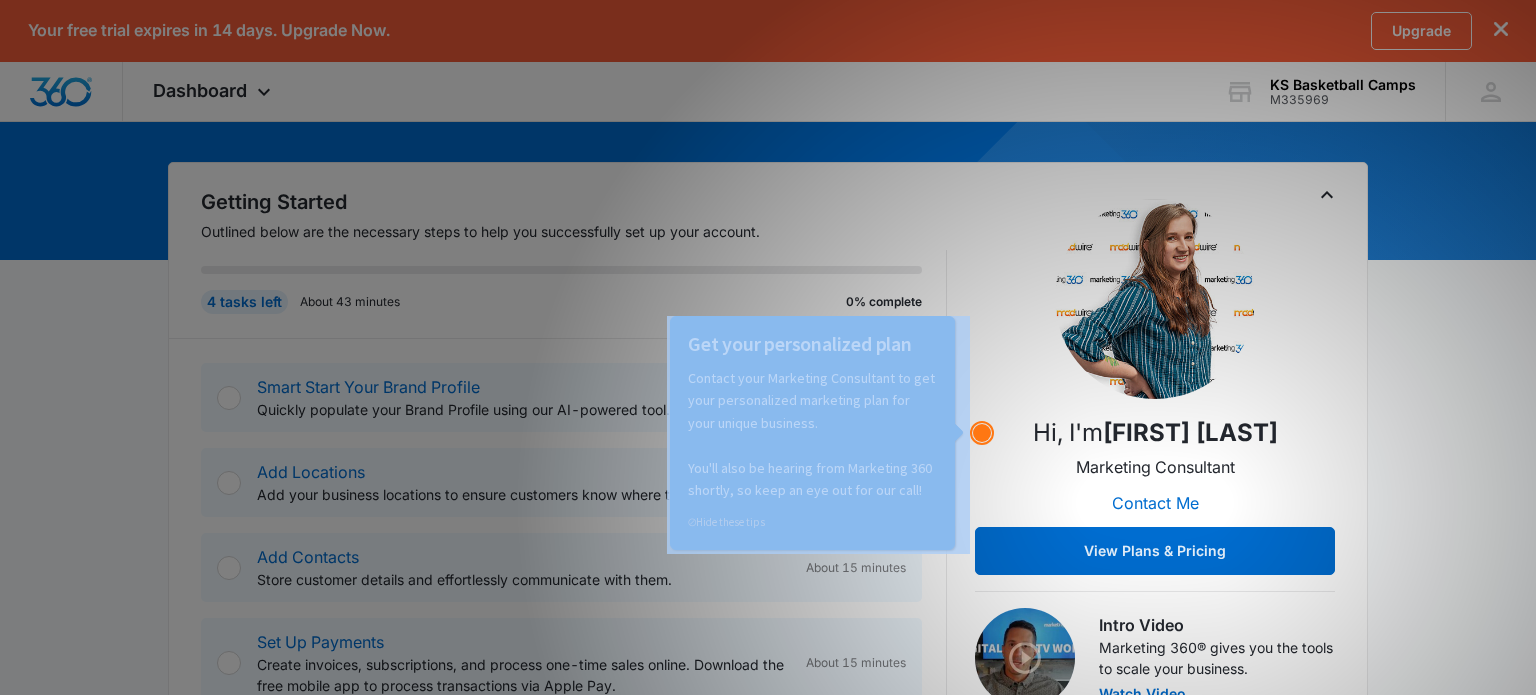 click 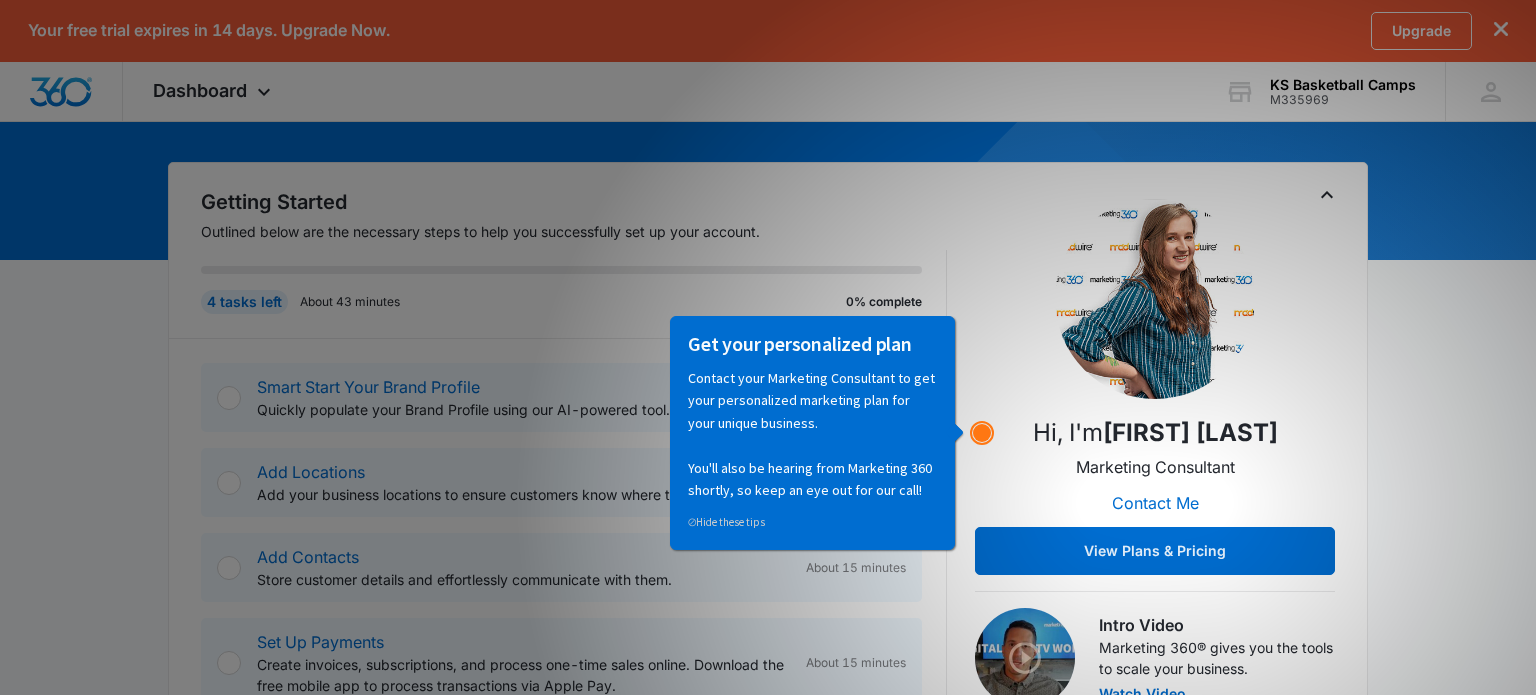 click 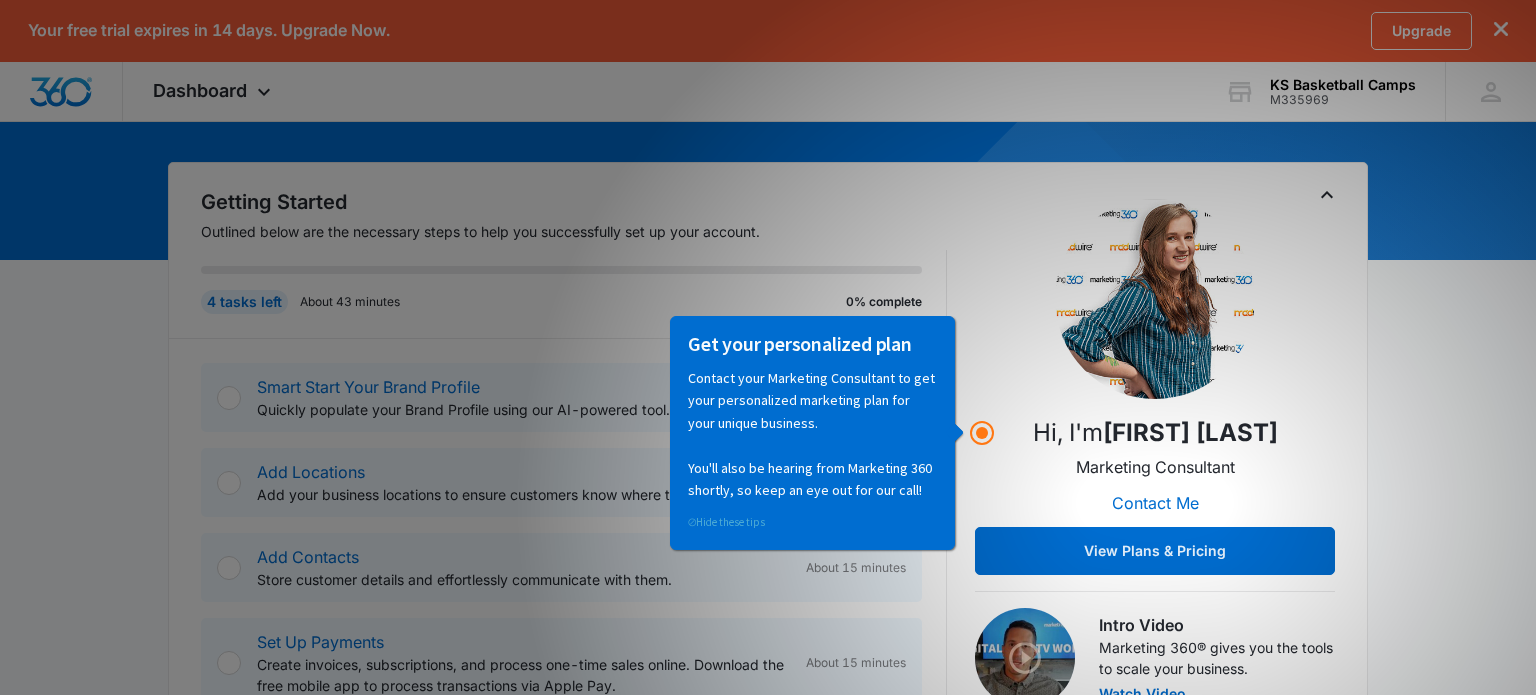 click on "⊘  Hide these tips" at bounding box center [726, 521] 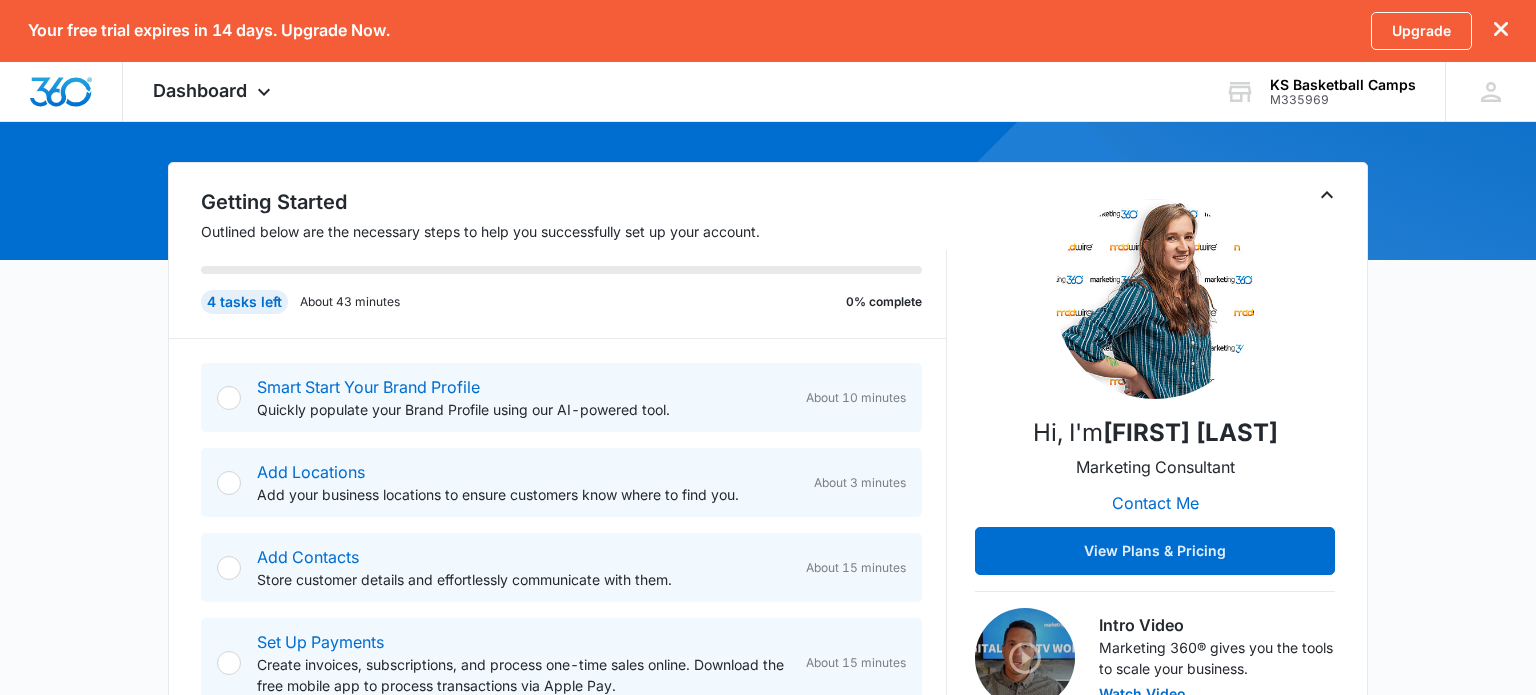 click on "Today is Thursday, August 7th Good afternoon, [FIRST]! Getting Started Outlined below are the necessary steps to help you successfully set up your account. 4 tasks left About 43 minutes 0% complete Smart Start Your Brand Profile Quickly populate your Brand Profile using our AI-powered tool. About 10 minutes Add Locations Add your business locations to ensure customers know where to find you. About 3 minutes Add Contacts Store customer details and effortlessly communicate with them. About 15 minutes Set Up Payments Create invoices, subscriptions, and process one-time sales online. Download the free mobile app to process transactions via Apple Pay. About 15 minutes Hi, I'm Nicole White Marketing Consultant Contact Me View Plans & Pricing Intro Video Marketing 360® gives you the tools to scale your business. Watch Video Marketing 360® Applications Customize Reputation Websites Forms CRM Shop Payments Email Point of Sale Ads Intelligence Subscriptions & Licenses Upgrade Marketing 360® Basics August 21, 2025 KS" at bounding box center (768, 845) 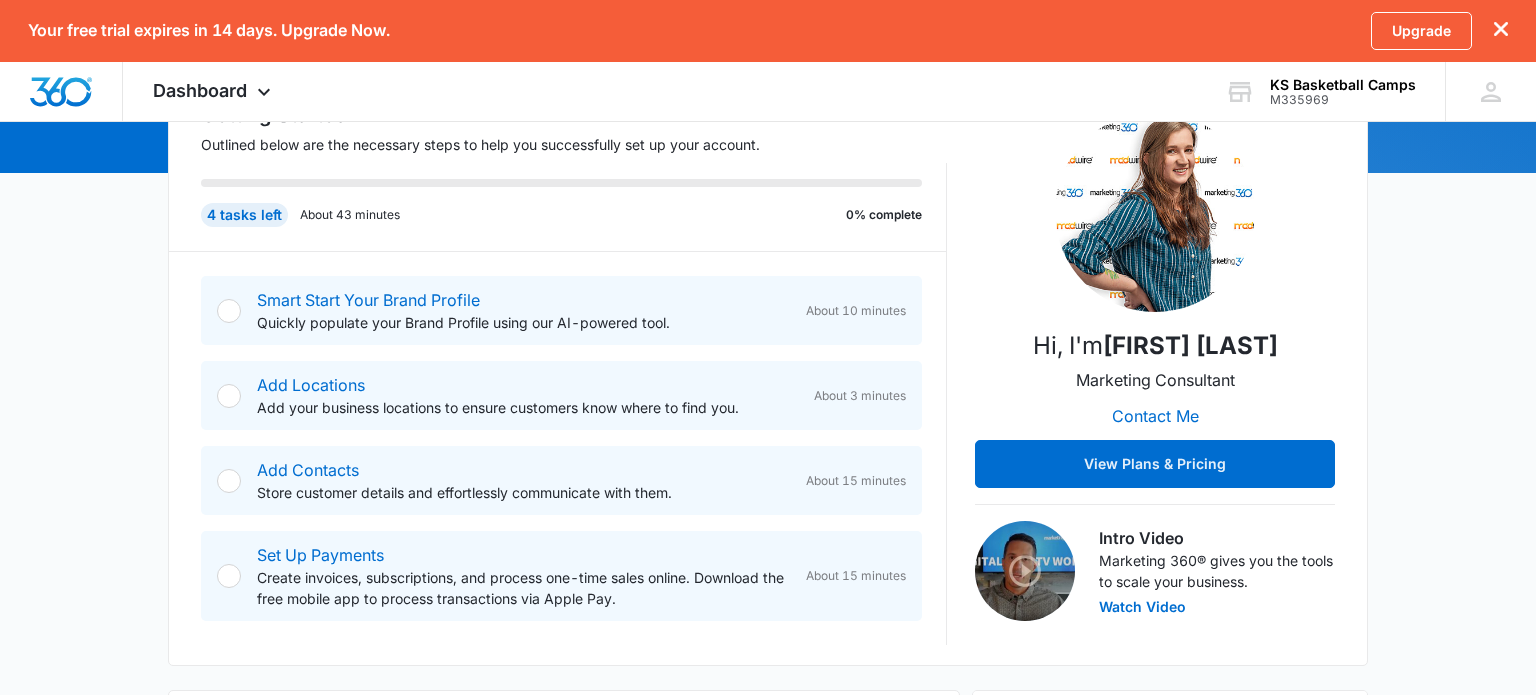 scroll, scrollTop: 280, scrollLeft: 0, axis: vertical 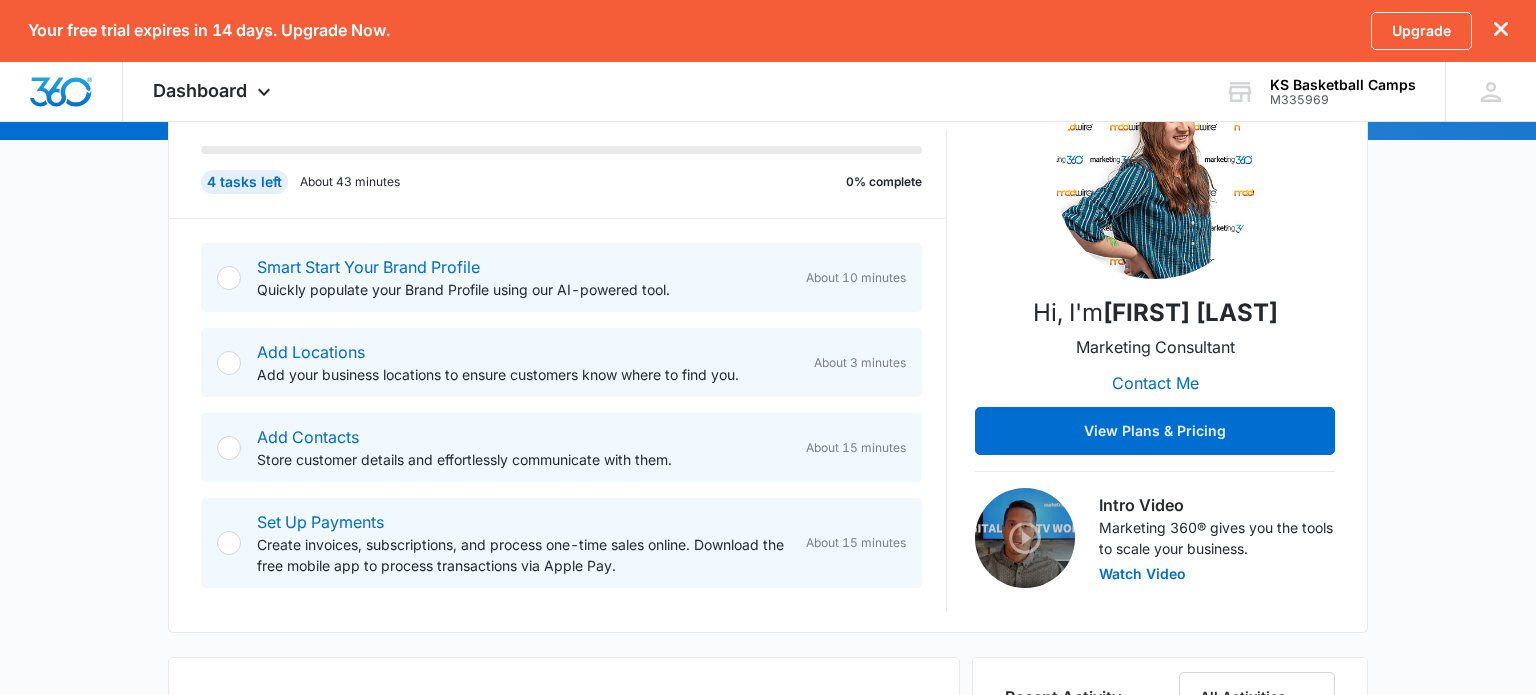 click at bounding box center [229, 278] 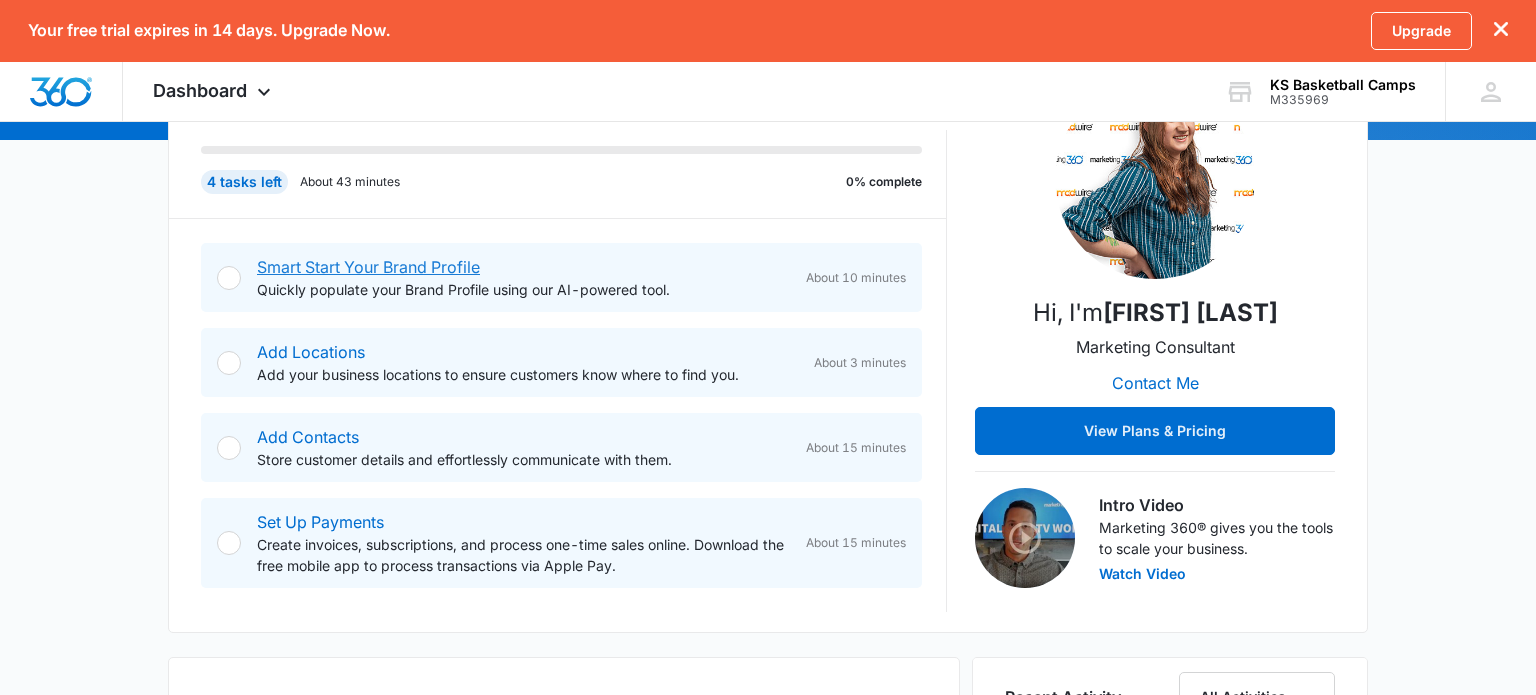 click on "Smart Start Your Brand Profile" at bounding box center [368, 267] 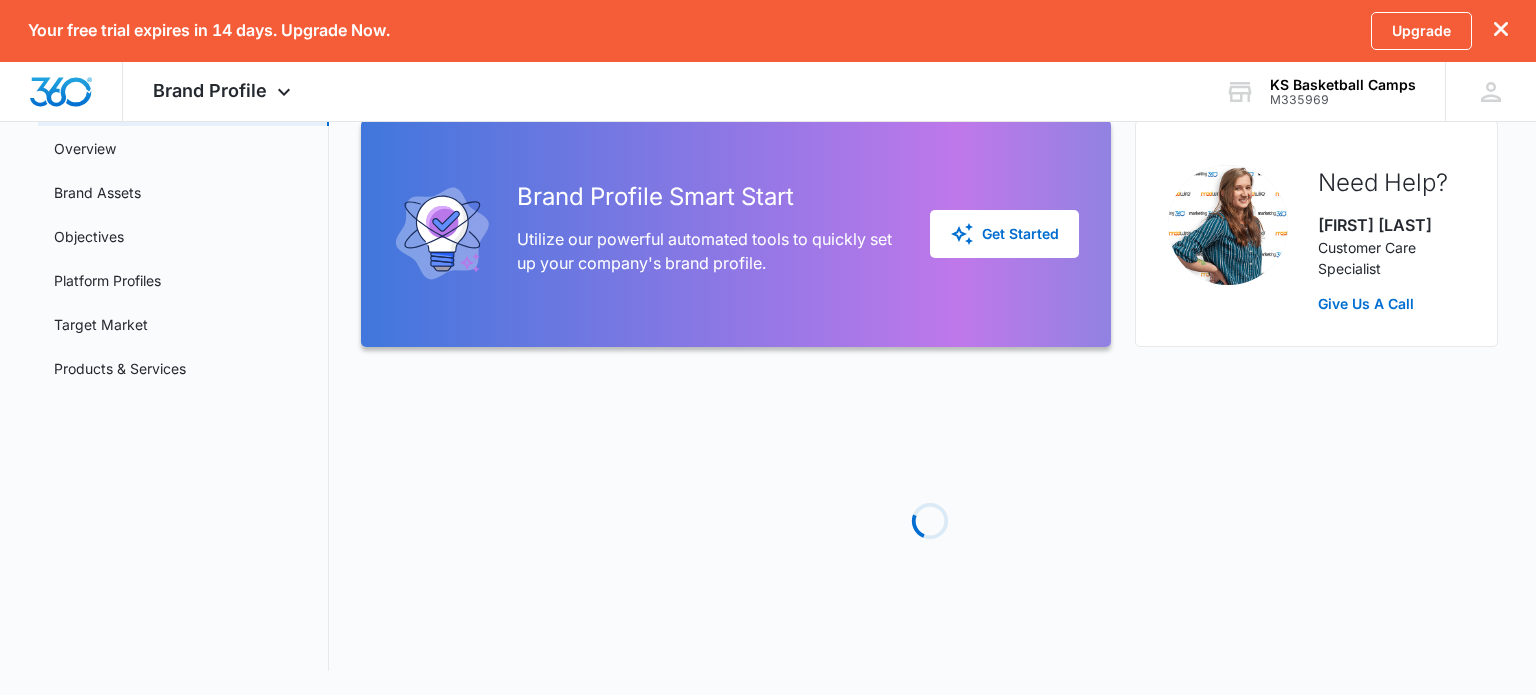 scroll, scrollTop: 0, scrollLeft: 0, axis: both 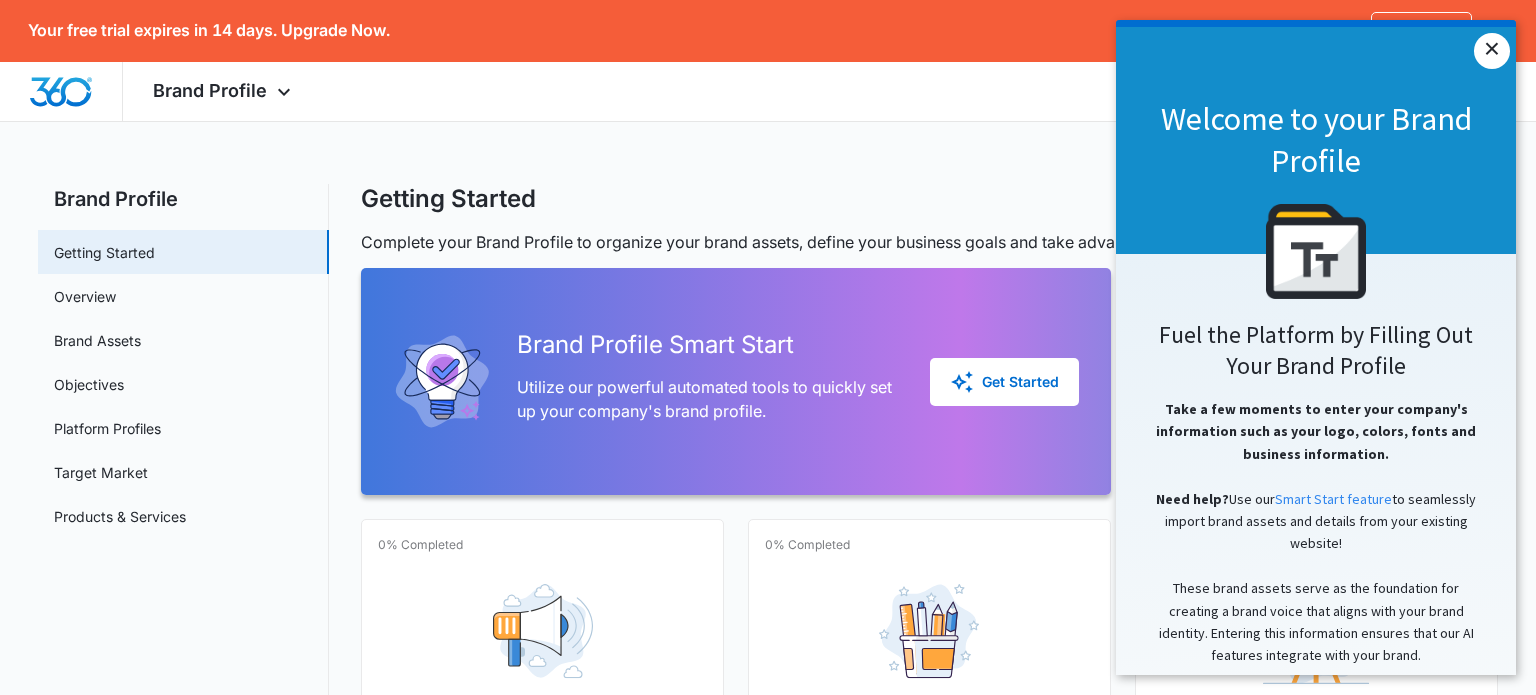 click on "×" at bounding box center (1492, 51) 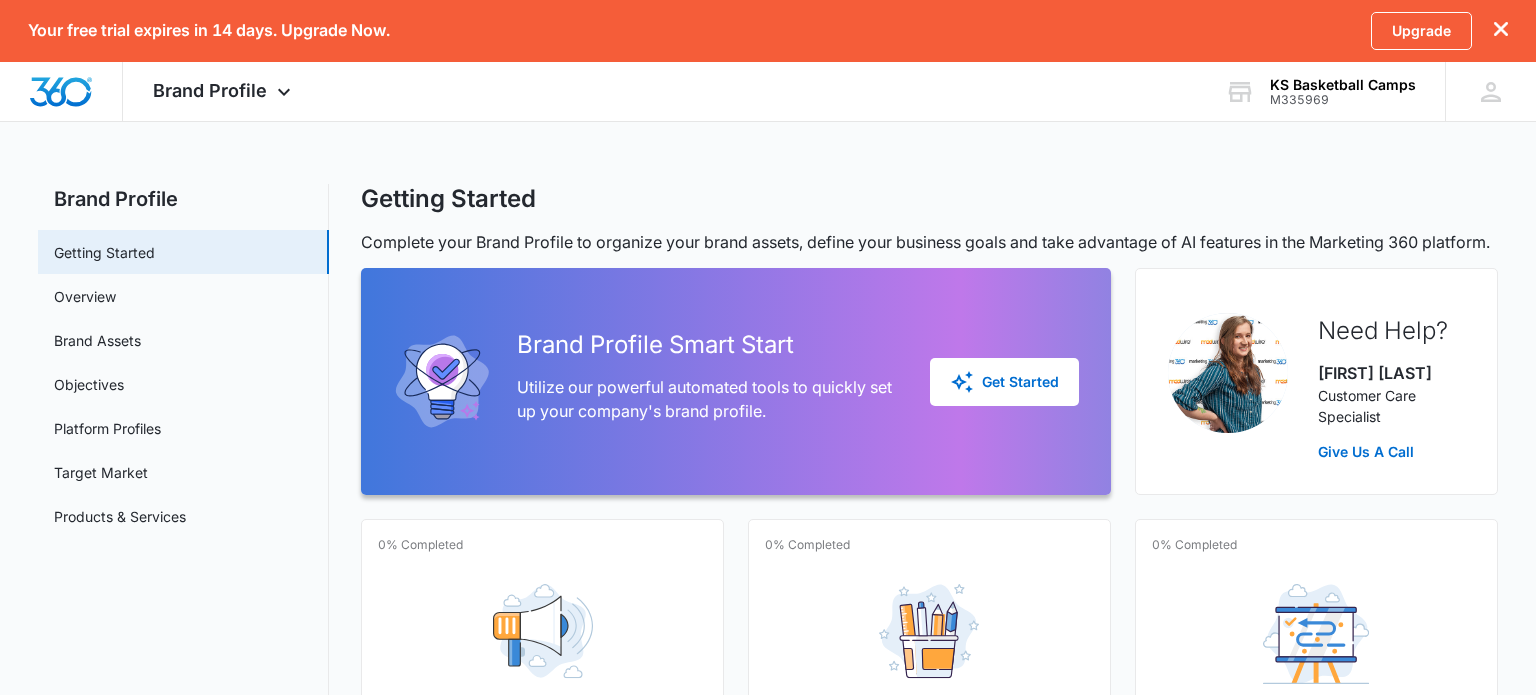 click on "Your free trial expires in 14 days. Upgrade Now. Upgrade Brand Profile Apps Reputation Websites Forms CRM Email Shop Payments POS Ads Intelligence Brand Settings KS Basketball Camps M335969 Your Accounts View All KS [FIRST] [LAST] kdogg3010@gmail.com My Profile Notifications Support Logout Terms & Conditions   •   Privacy Policy Brand Profile Getting Started Overview Brand Assets Objectives Platform Profiles Target Market Products & Services Getting Started Complete your Brand Profile to organize your brand assets, define your business goals and take advantage of AI features in the Marketing 360 platform. Brand Profile Smart Start Utilize our powerful automated tools to quickly set up your company's brand profile. Get Started Need Help? [FIRST] [LAST] Customer Care Specialist Give Us A Call 0% Completed Overview Provide a concise summary of your brand’s core aspects Manage 0% Completed Brand Assets Provide the team with your branding guidelines such as logo, fonts and colors Manage 0% Completed Objectives" at bounding box center [768, 634] 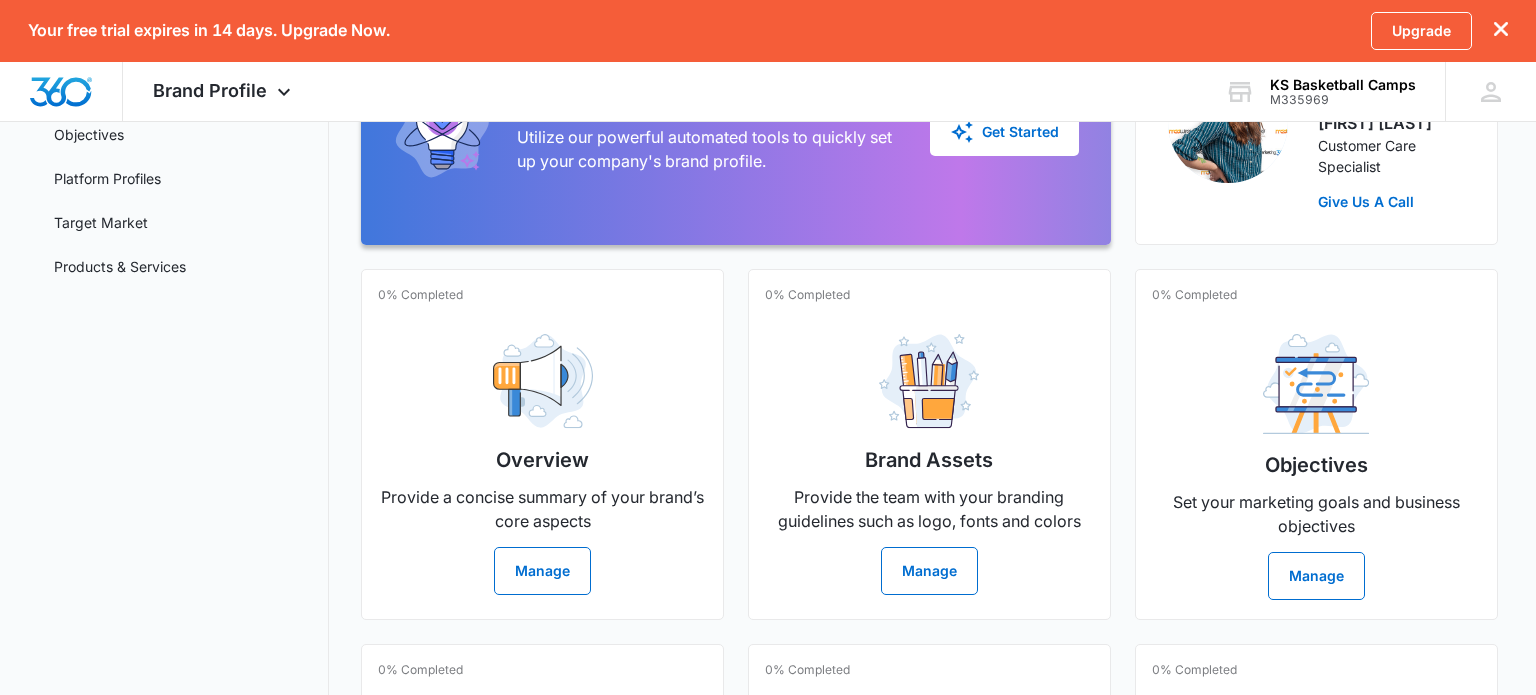 scroll, scrollTop: 280, scrollLeft: 0, axis: vertical 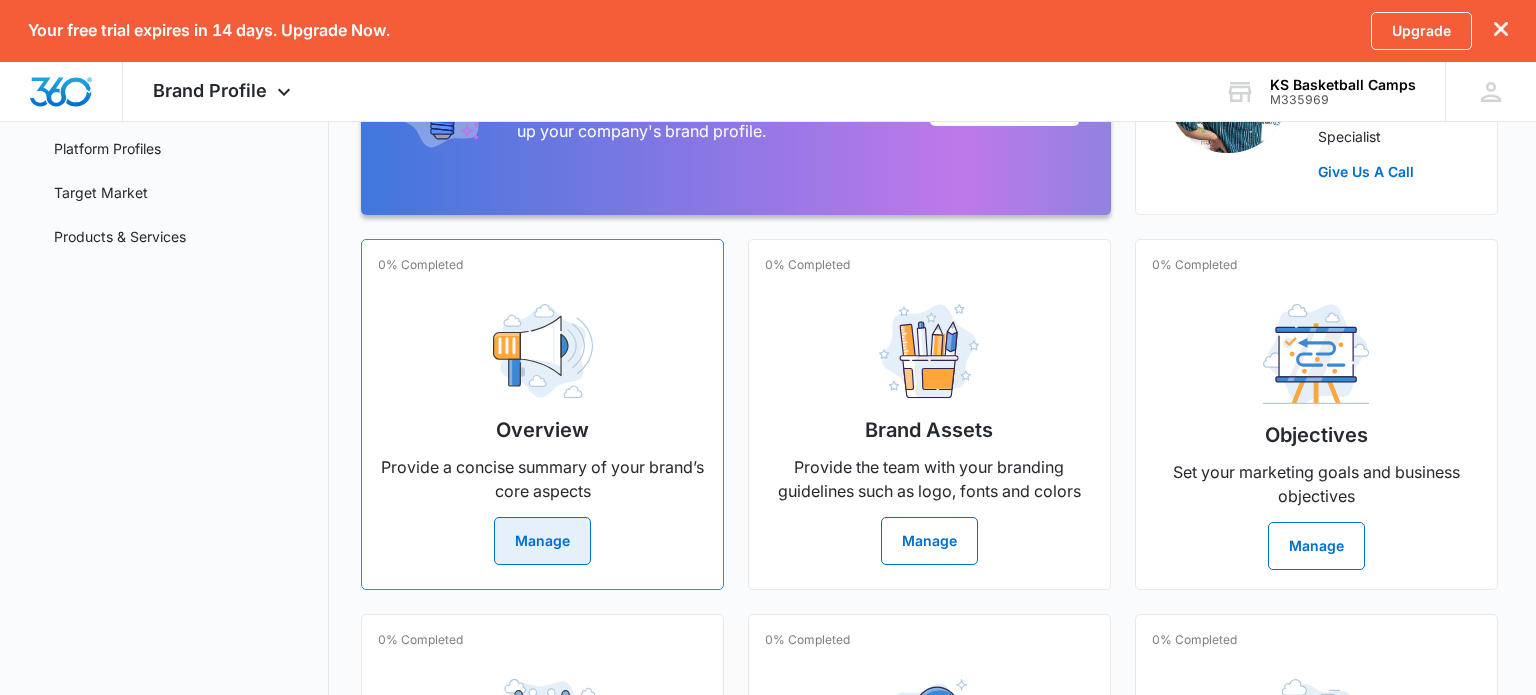 click on "Manage" at bounding box center (542, 541) 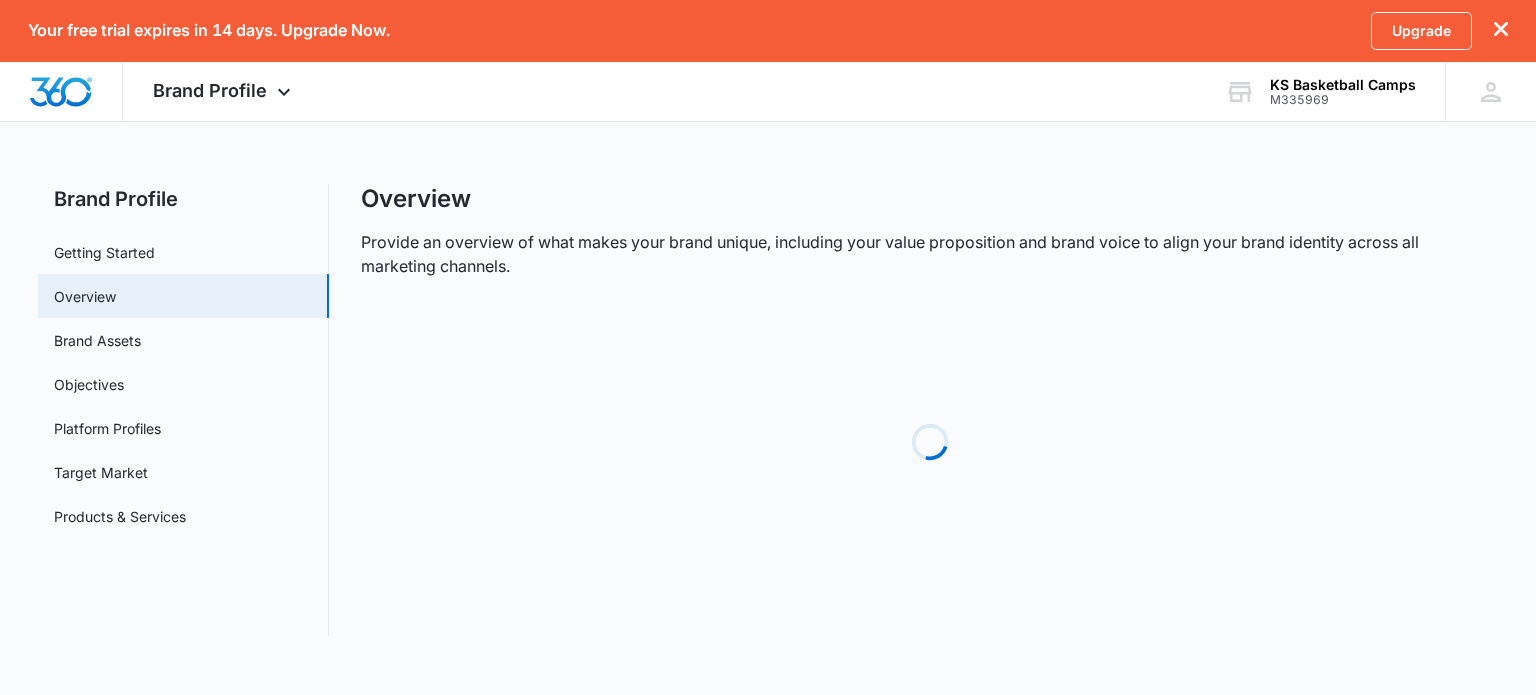 scroll, scrollTop: 0, scrollLeft: 0, axis: both 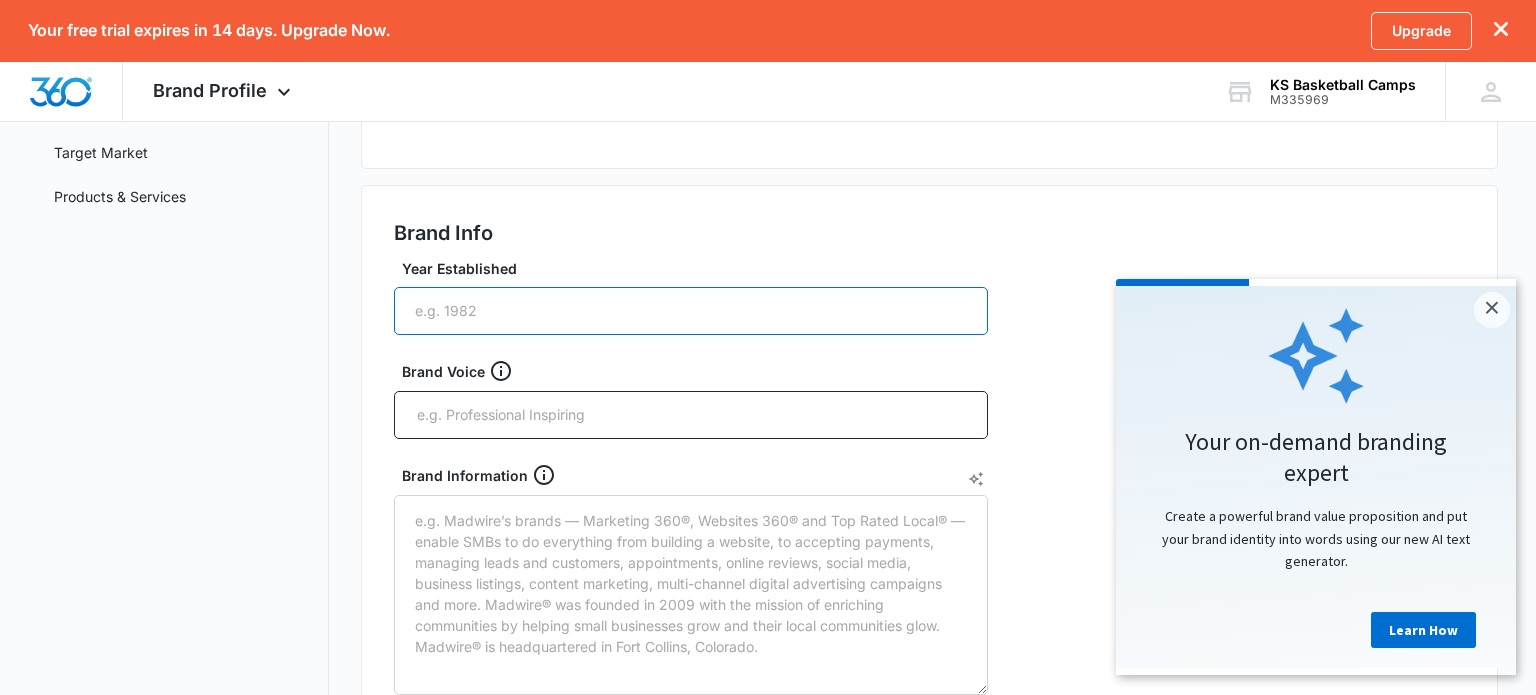 click on "Year Established" at bounding box center (691, 311) 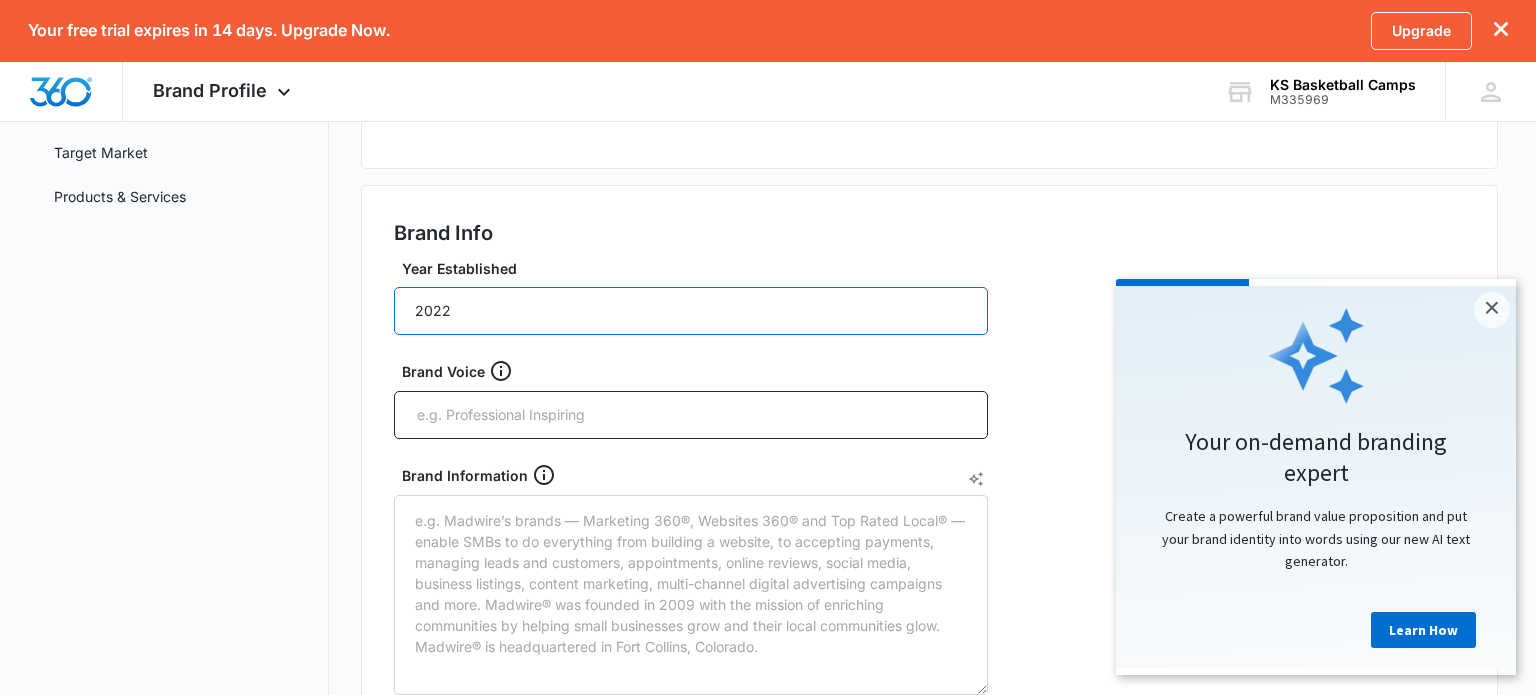 type on "2022" 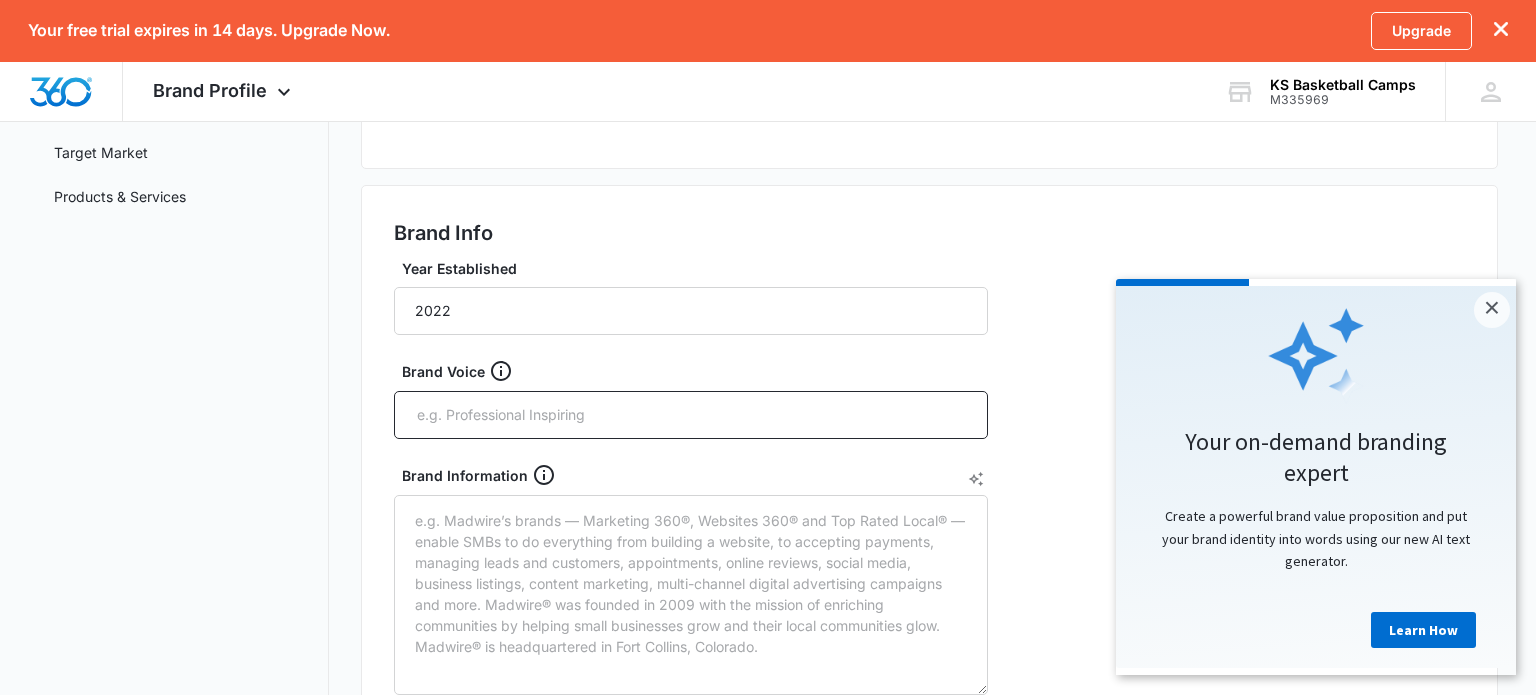 click on "Brand Info Year Established 2022 Brand Voice Brand Information Brand Value Proposition Brand Slogan Save" at bounding box center [929, 663] 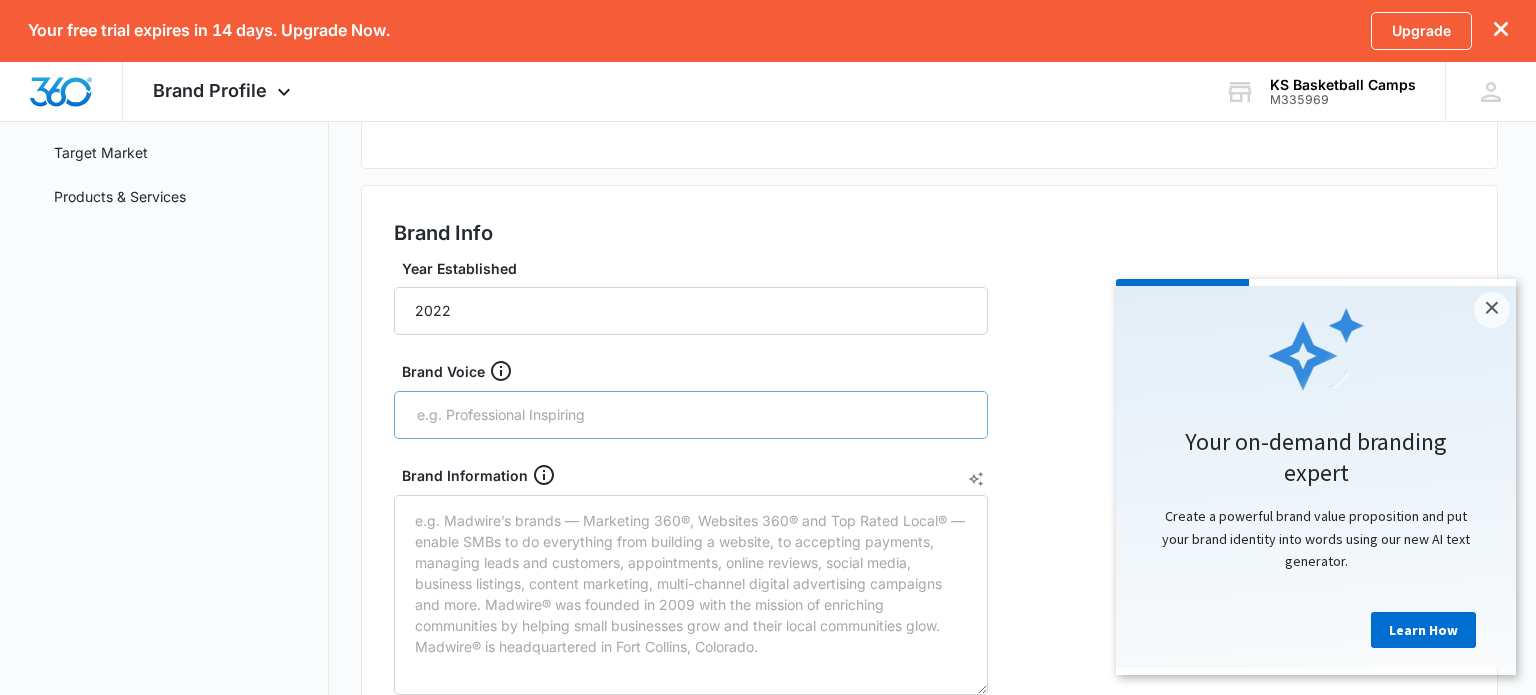 click at bounding box center [691, 415] 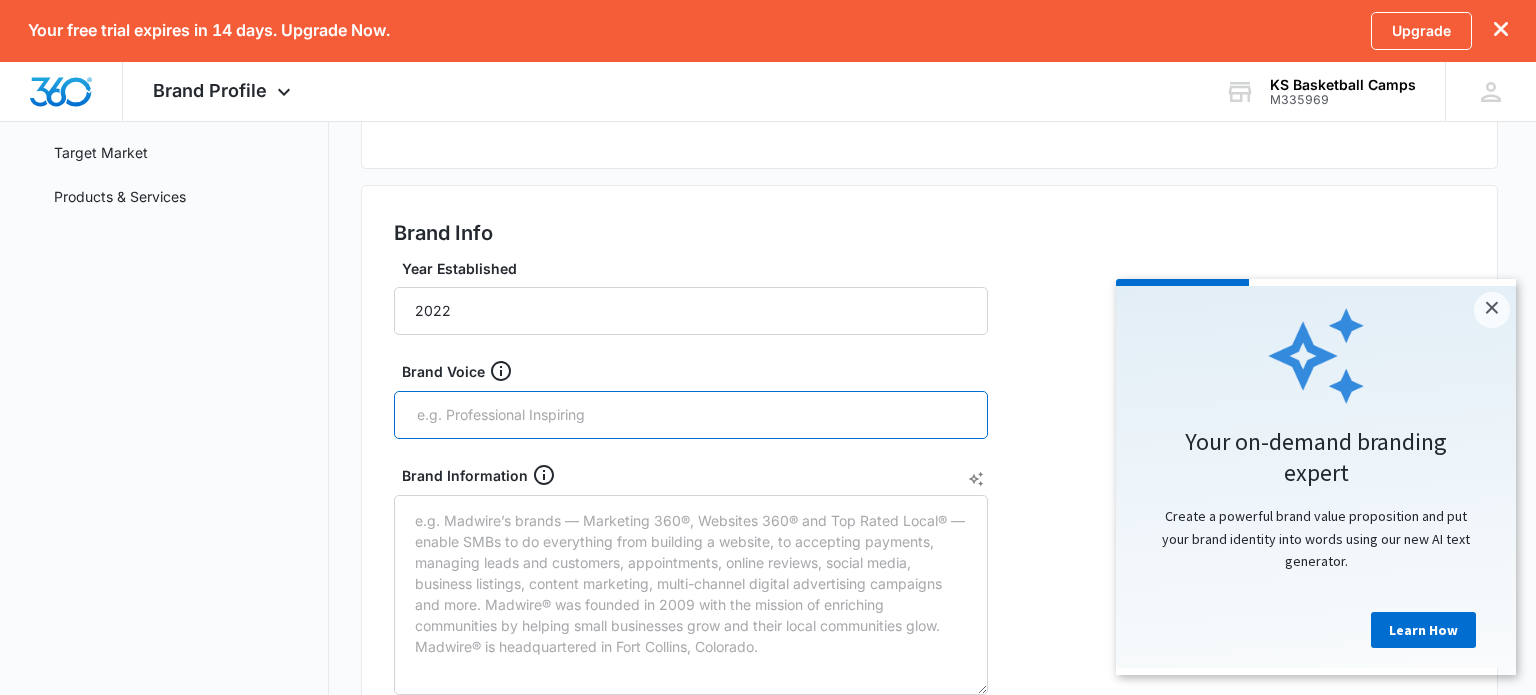 click at bounding box center (693, 415) 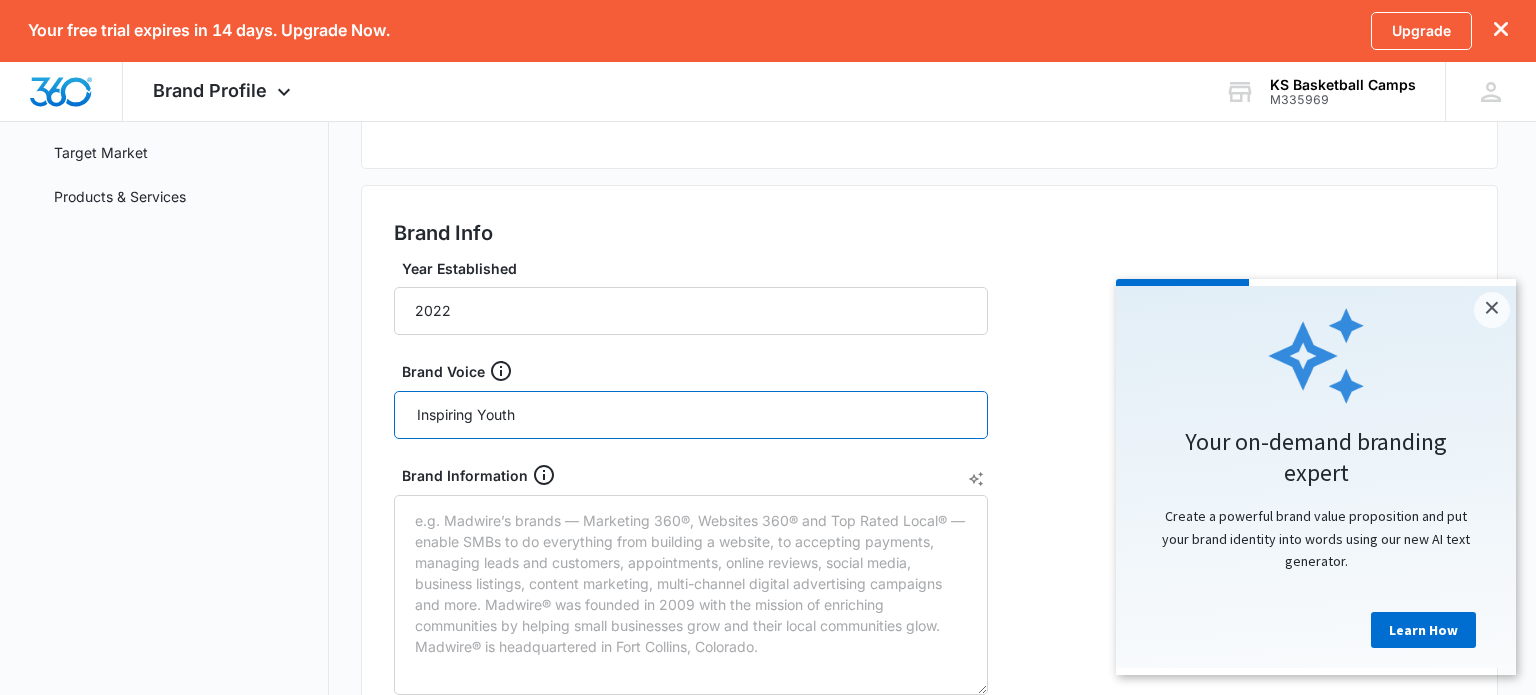 type on "Inspiring Youth" 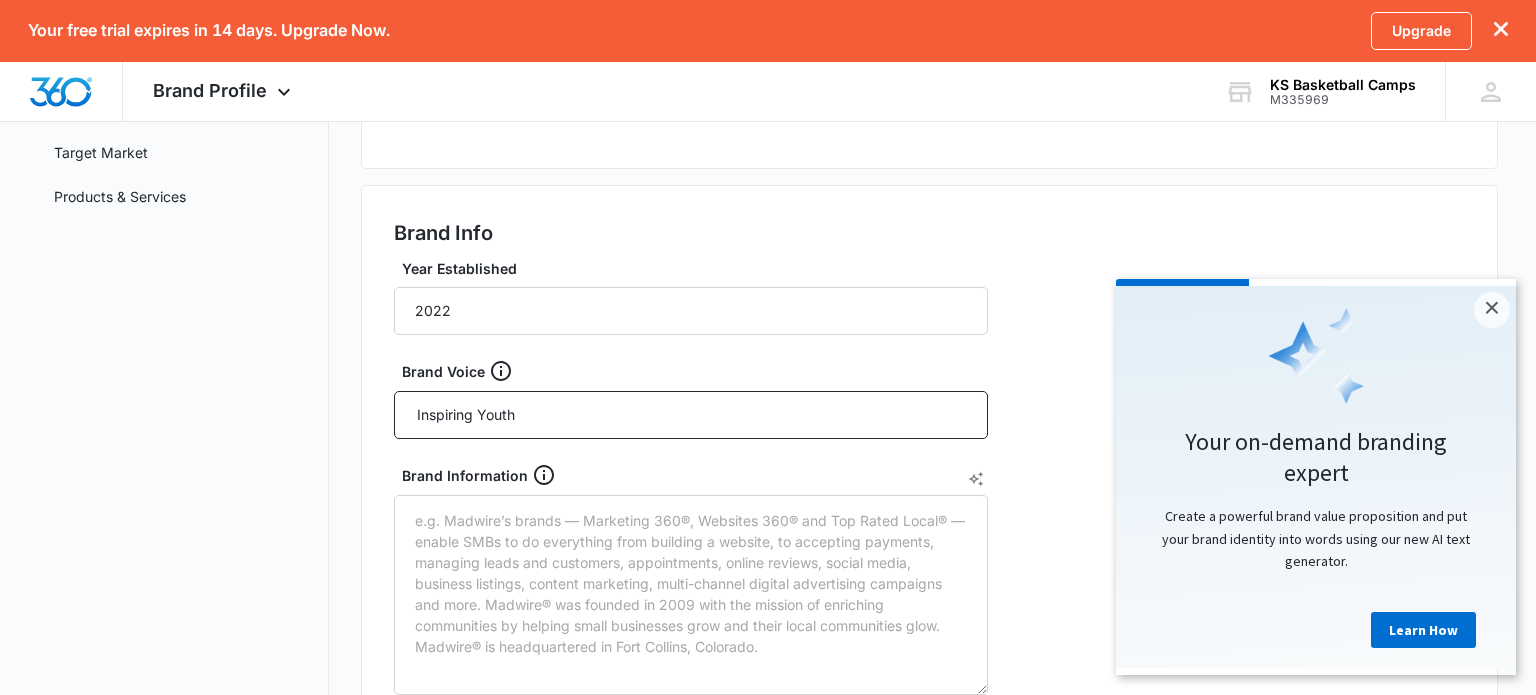 click on "Brand Information" at bounding box center (699, 475) 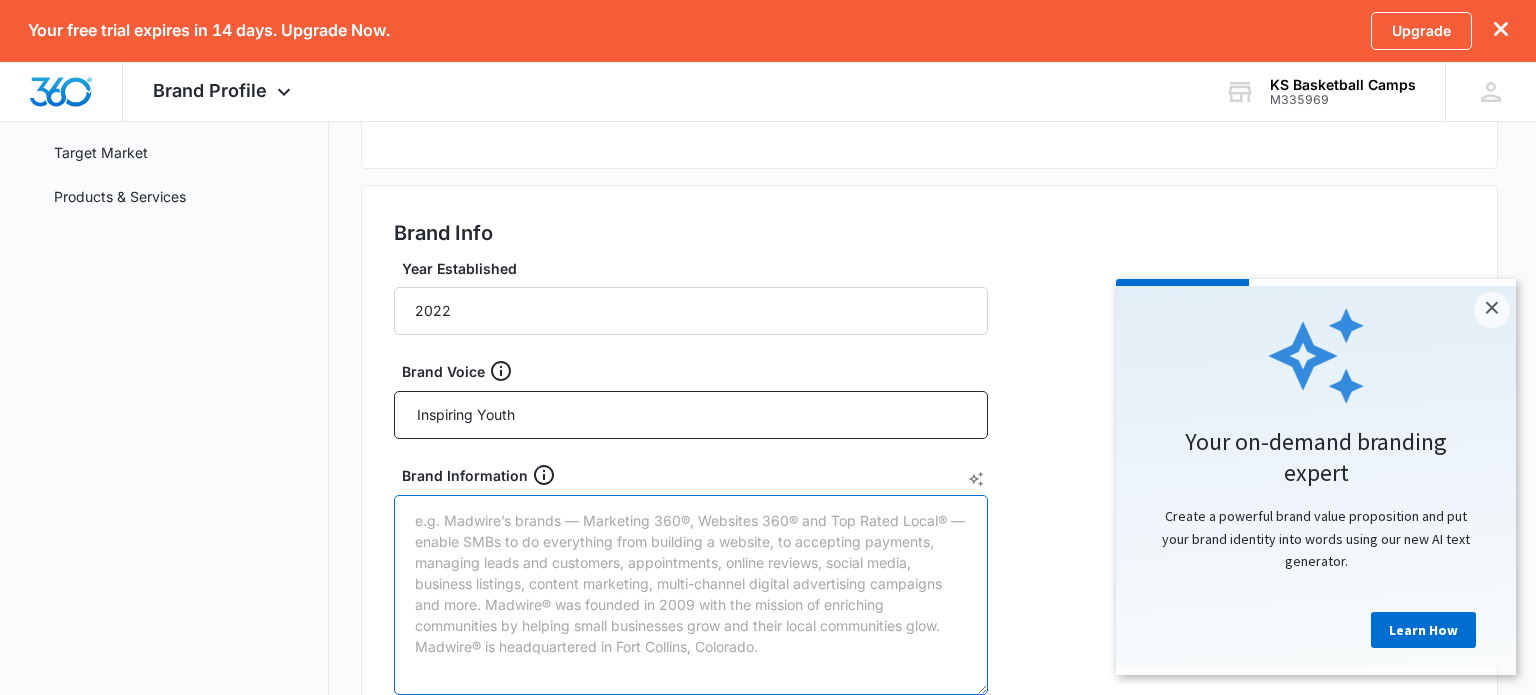 click on "Brand Information" at bounding box center [691, 595] 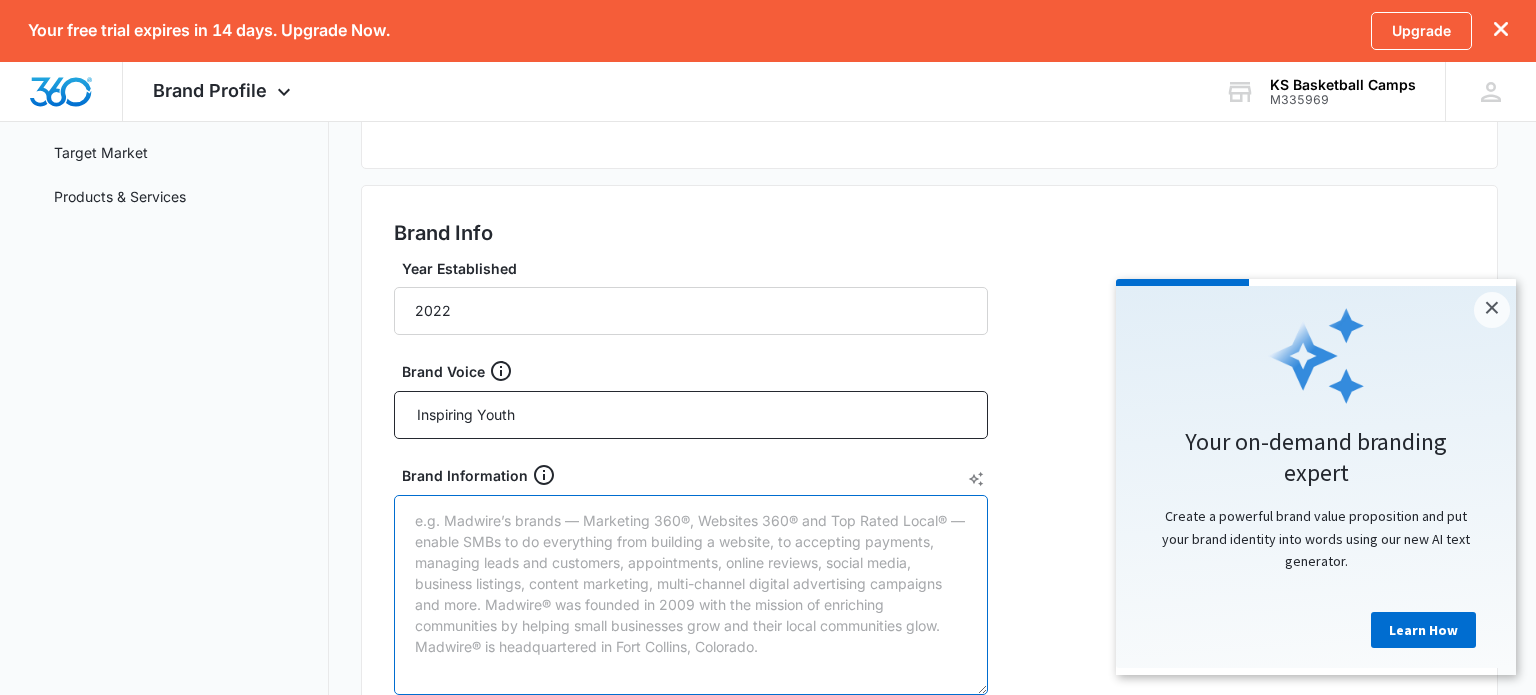 type 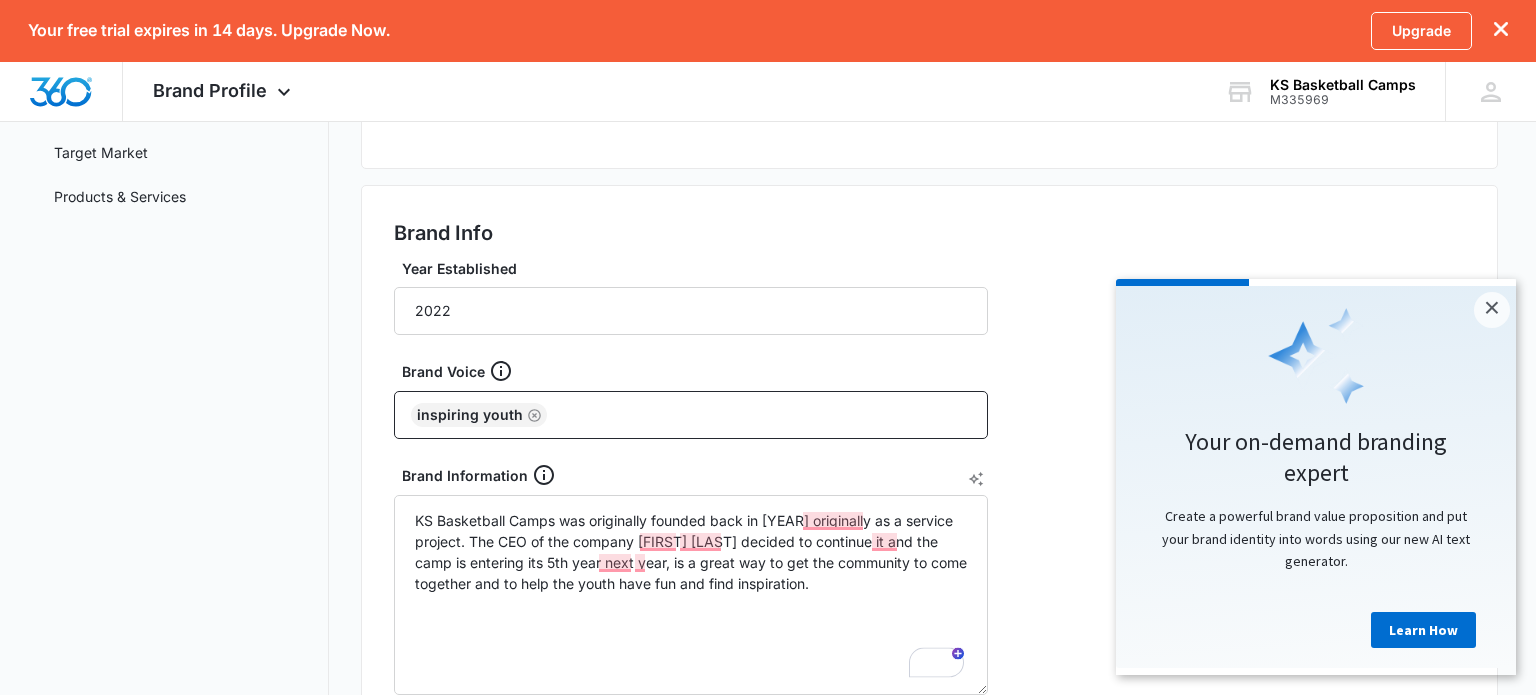 click on "Tab" 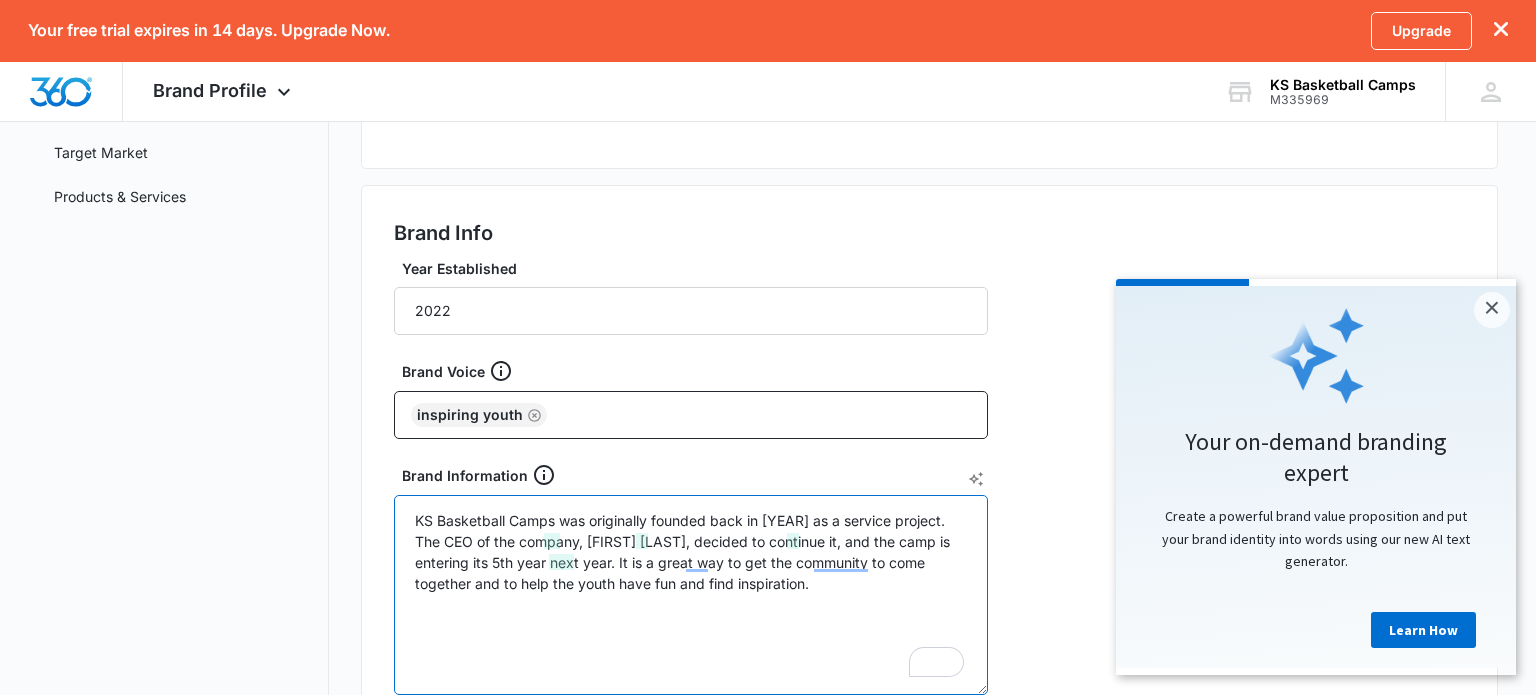 type on "KS Basketball Camps was originally founded back in [YEAR] as a service project. The CEO of the company, [FIRST] [LAST], decided to continue it, and the camp is entering its 5th year next year. It is a great way to get the community to come together and to help the youth have fun and find inspiration." 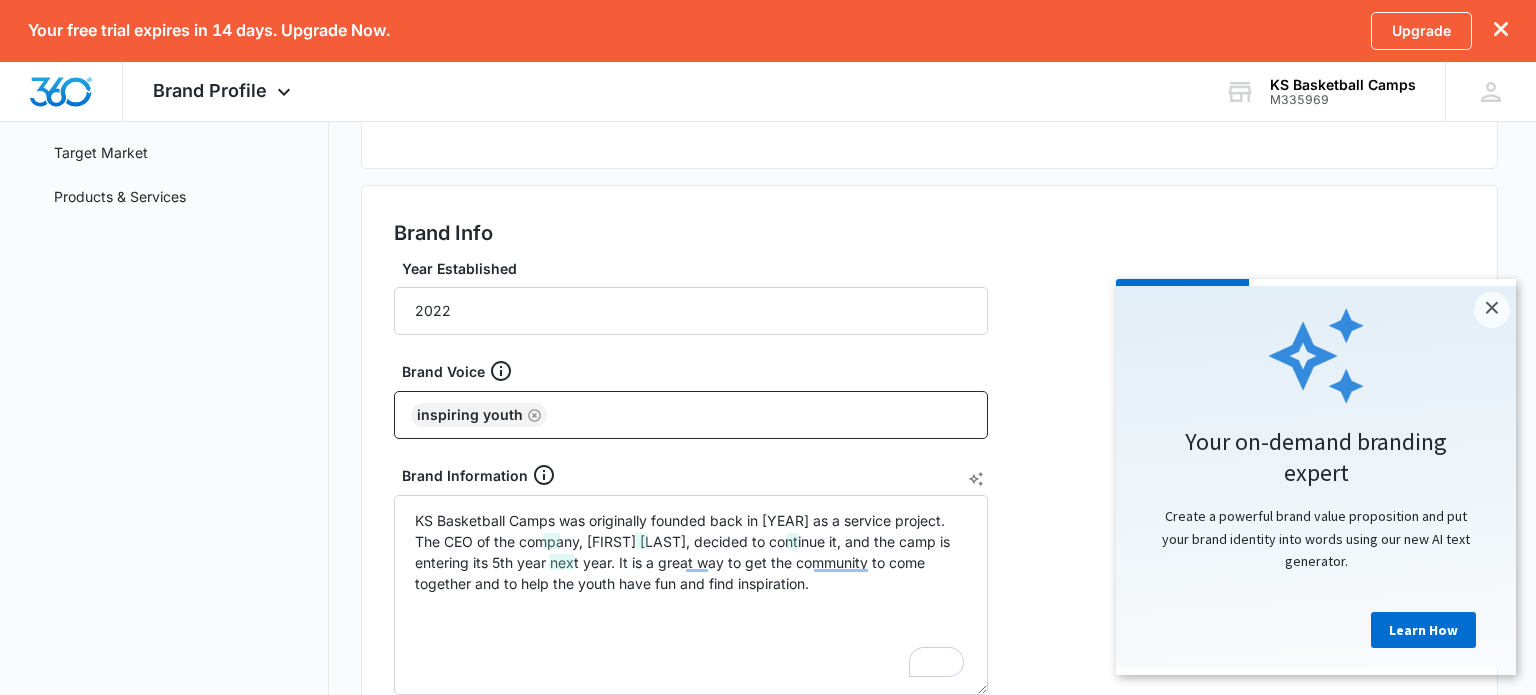 type 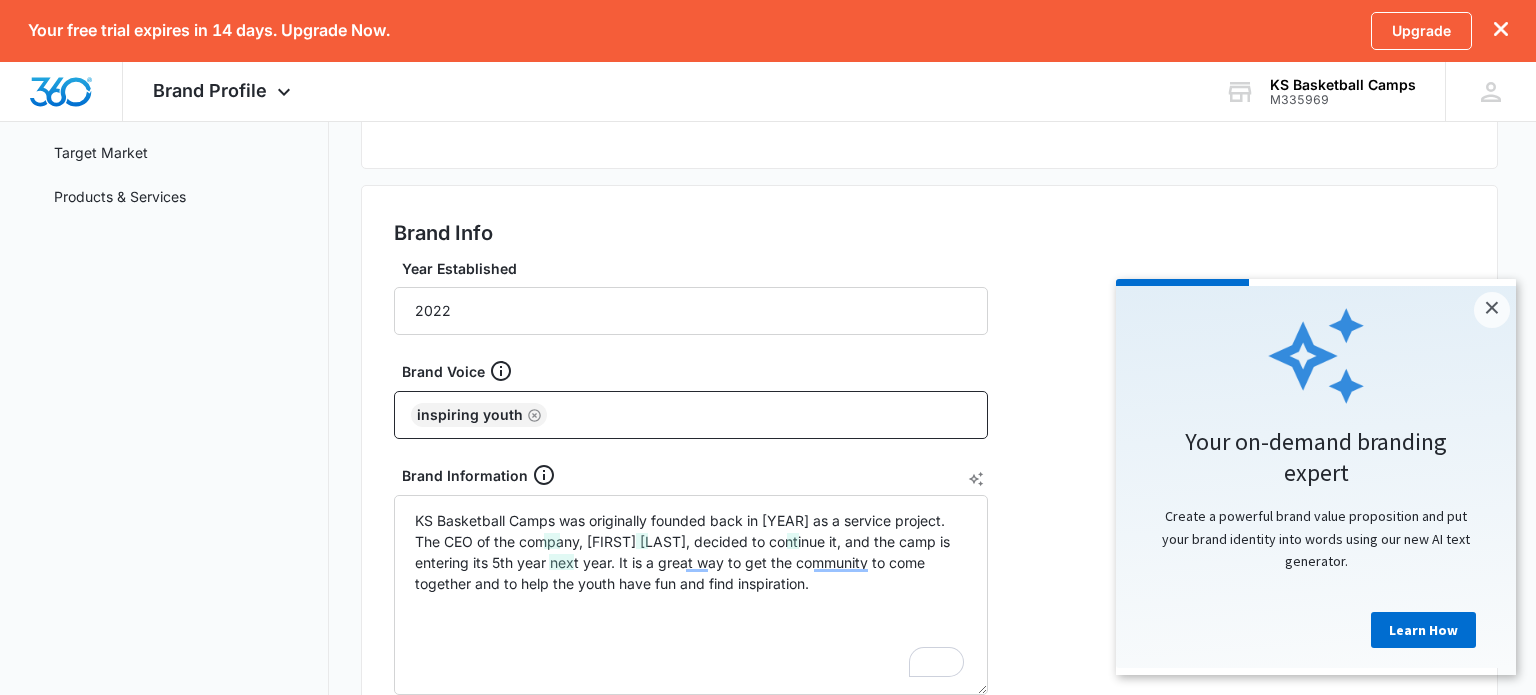 scroll, scrollTop: 707, scrollLeft: 0, axis: vertical 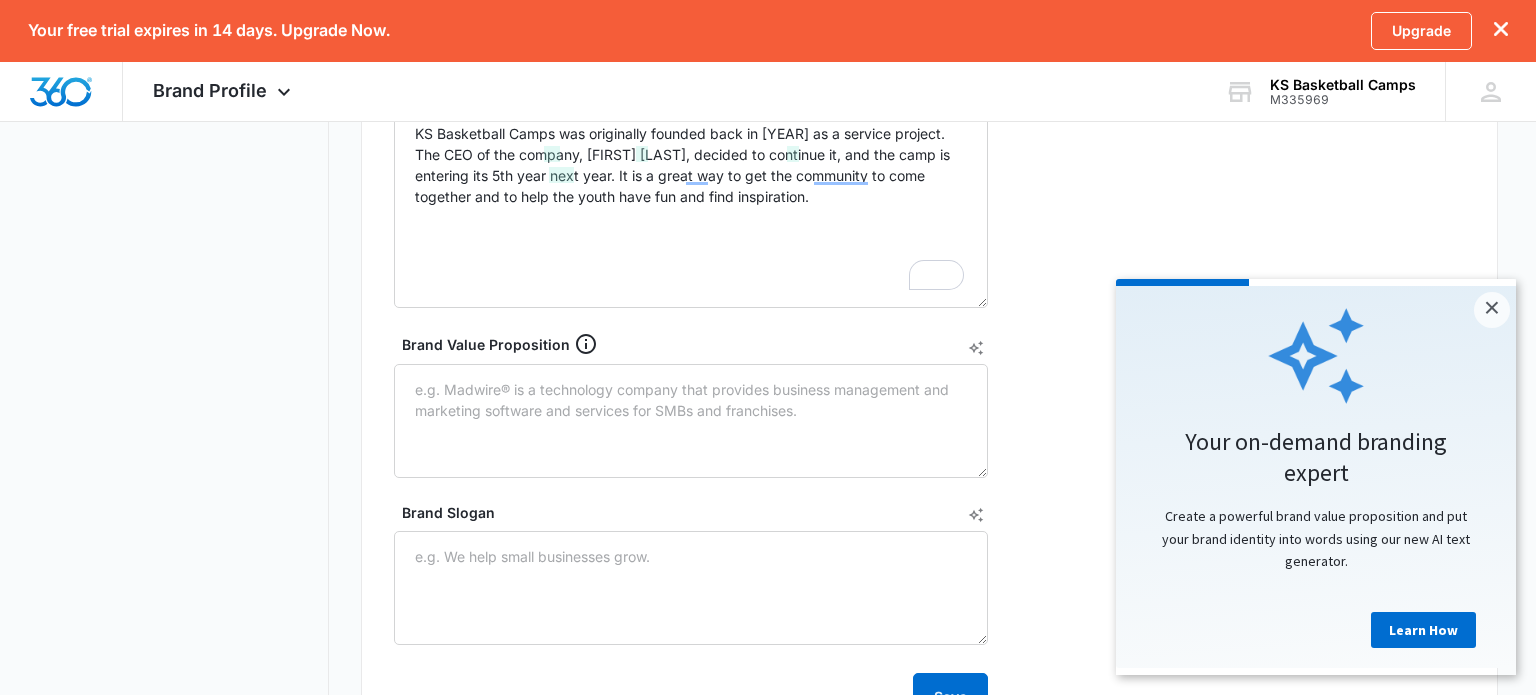 click on "Brand Profile Getting Started Overview Brand Assets Objectives Platform Profiles Target Market Products & Services" at bounding box center (183, 224) 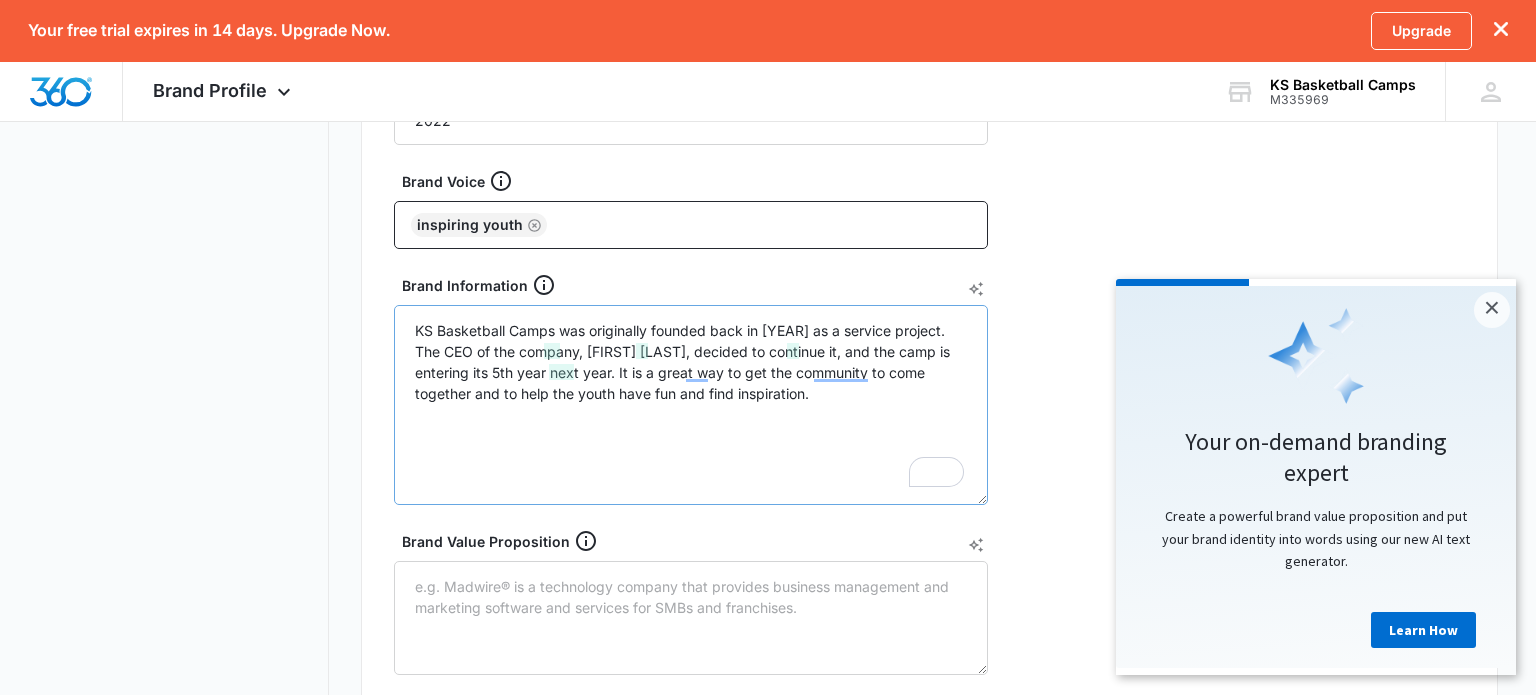 scroll, scrollTop: 507, scrollLeft: 0, axis: vertical 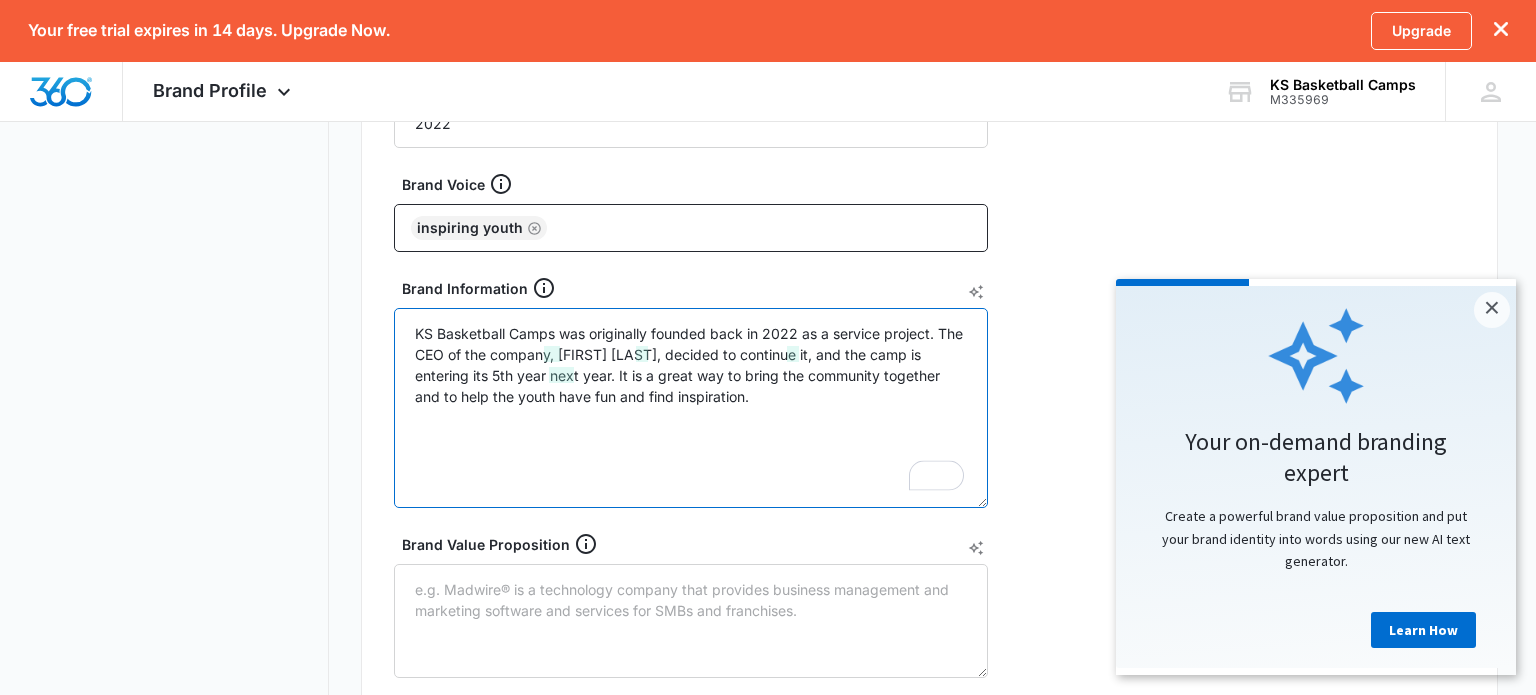 click on "KS Basketball Camps was originally founded back in 2022 as a service project. The CEO of the company, [FIRST] [LAST], decided to continue it, and the camp is entering its 5th year next year. It is a great way to bring the community together and to help the youth have fun and find inspiration." at bounding box center [691, 408] 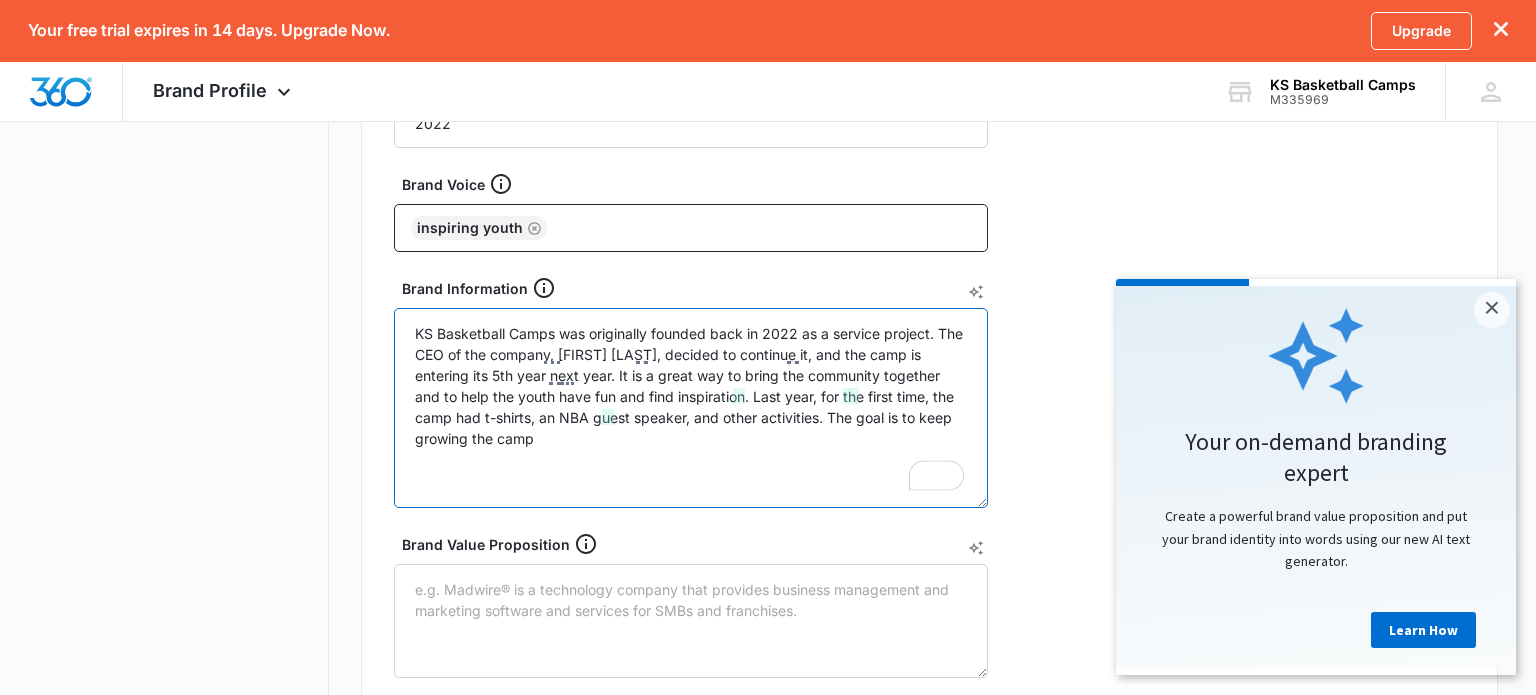 click on "KS Basketball Camps was originally founded back in 2022 as a service project. The CEO of the company, [FIRST] [LAST], decided to continue it, and the camp is entering its 5th year next year. It is a great way to bring the community together and to help the youth have fun and find inspiration. Last year, for the first time, the camp had t-shirts, an NBA guest speaker, and other activities. The goal is to keep growing the camp" at bounding box center [691, 408] 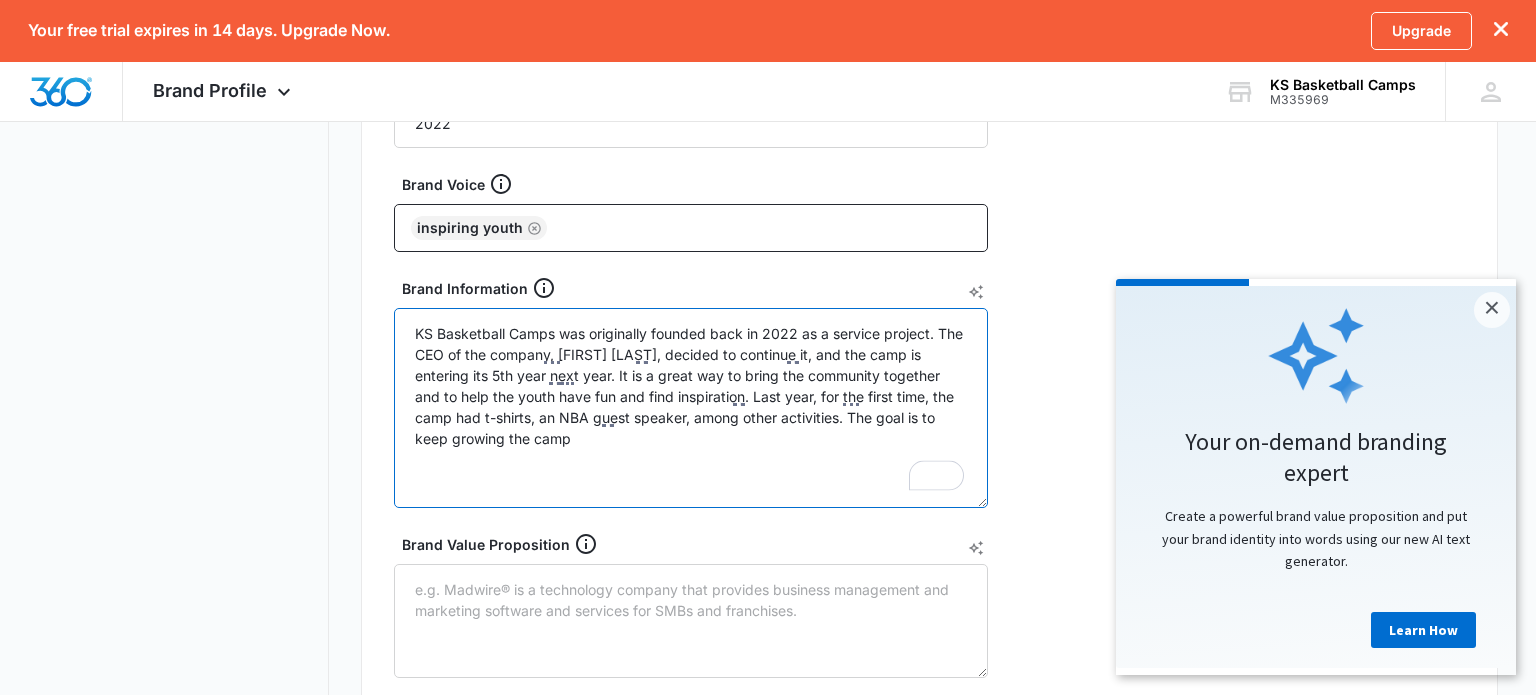 click on "KS Basketball Camps was originally founded back in 2022 as a service project. The CEO of the company, [FIRST] [LAST], decided to continue it, and the camp is entering its 5th year next year. It is a great way to bring the community together and to help the youth have fun and find inspiration. Last year, for the first time, the camp had t-shirts, an NBA guest speaker, among other activities. The goal is to keep growing the camp" at bounding box center (691, 408) 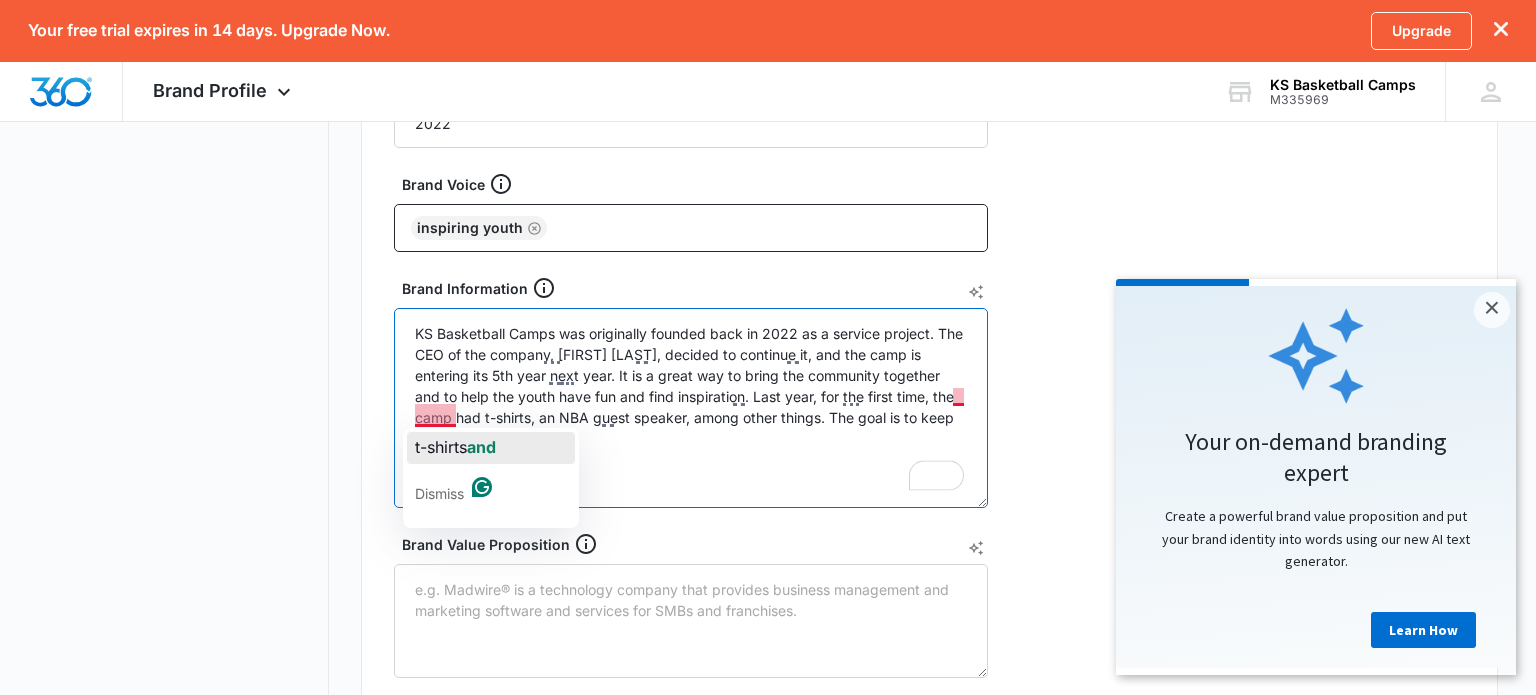 click on "t-shirts" 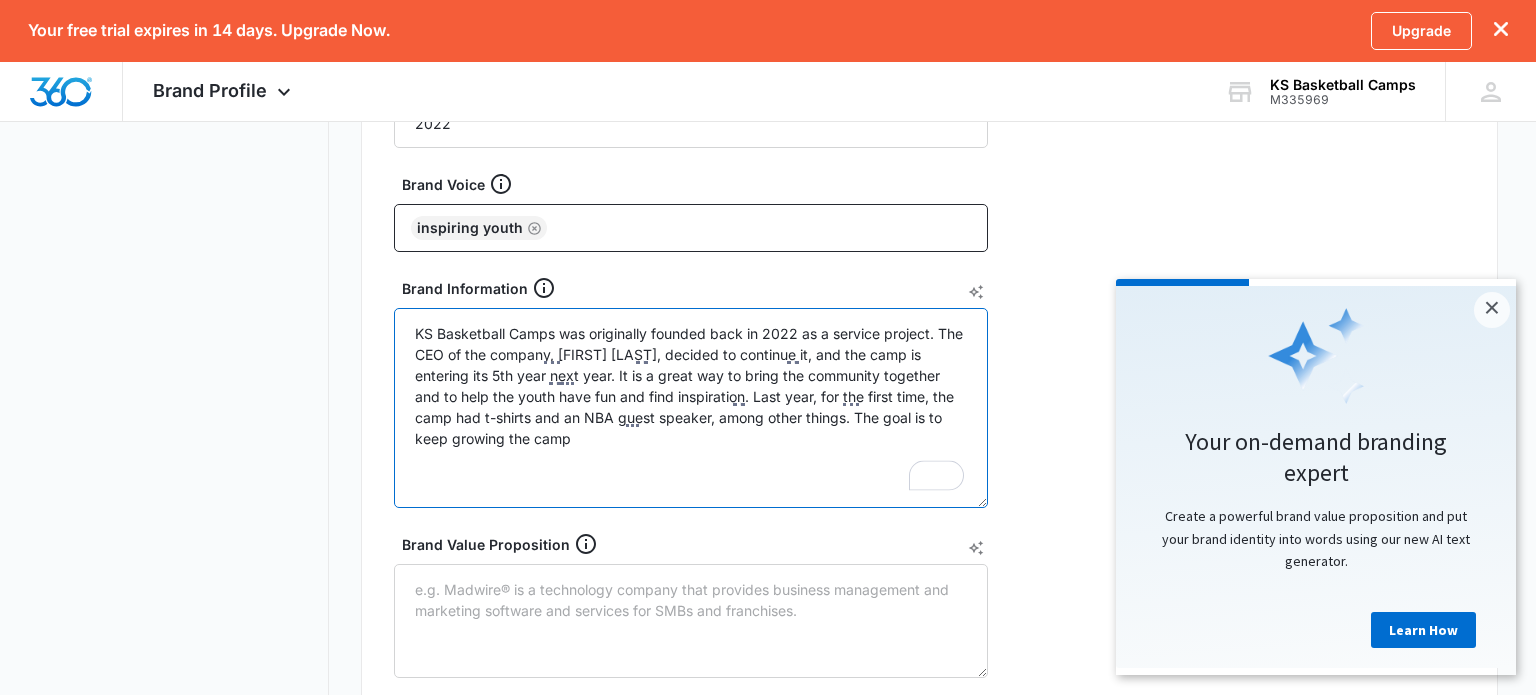 type on "KS Basketball Camps was originally founded back in 2022 as a service project. The CEO of the company, [FIRST] [LAST], decided to continue it, and the camp is entering its 5th year next year. It is a great way to bring the community together and to help the youth have fun and find inspiration. Last year, for the first time, the camp had t-shirts and an NBA guest speaker, among other things. The goal is to keep growing the camp" 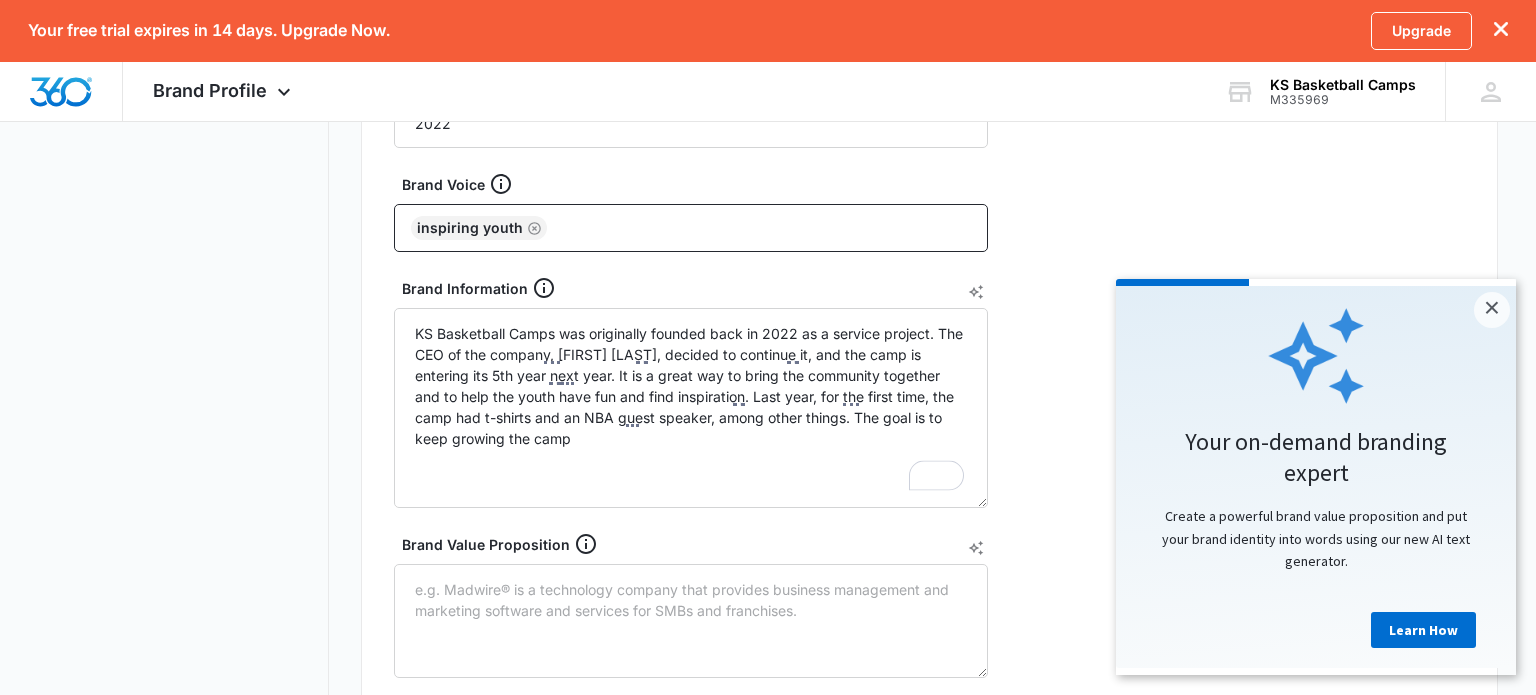 click on "Brand Info Year Established 2022 Brand Voice Inspiring Youth Brand Information KS Basketball Camps was originally founded back in 2022 as a service project. The CEO of the company, [FIRST] [LAST], decided to continue it, and the camp is entering its 5th year next year. It is a great way to bring the community together and to help the youth have fun and find inspiration. Last year, for the first time, the camp had t-shirts and an NBA guest speaker, among other things. The goal is to keep growing the camp Brand Value Proposition Brand Slogan Save" at bounding box center [929, 476] 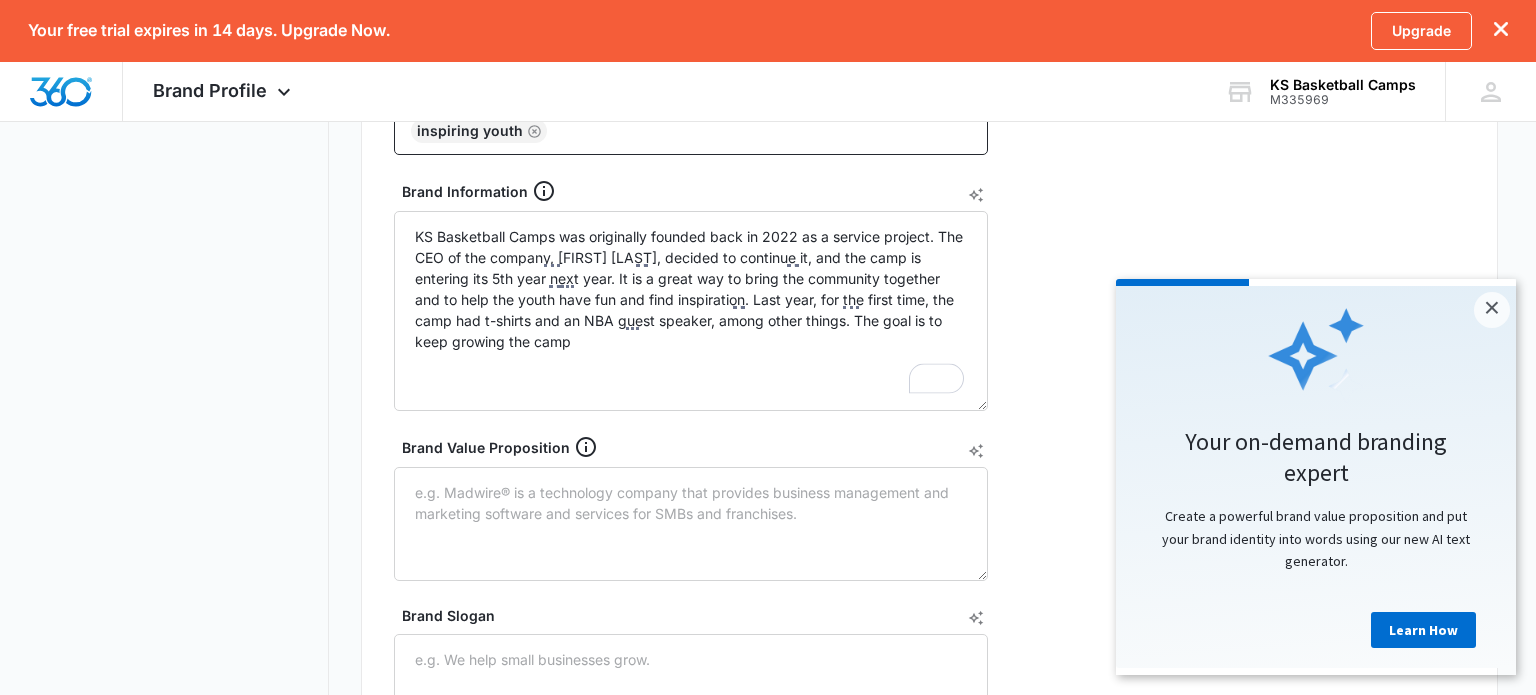 scroll, scrollTop: 667, scrollLeft: 0, axis: vertical 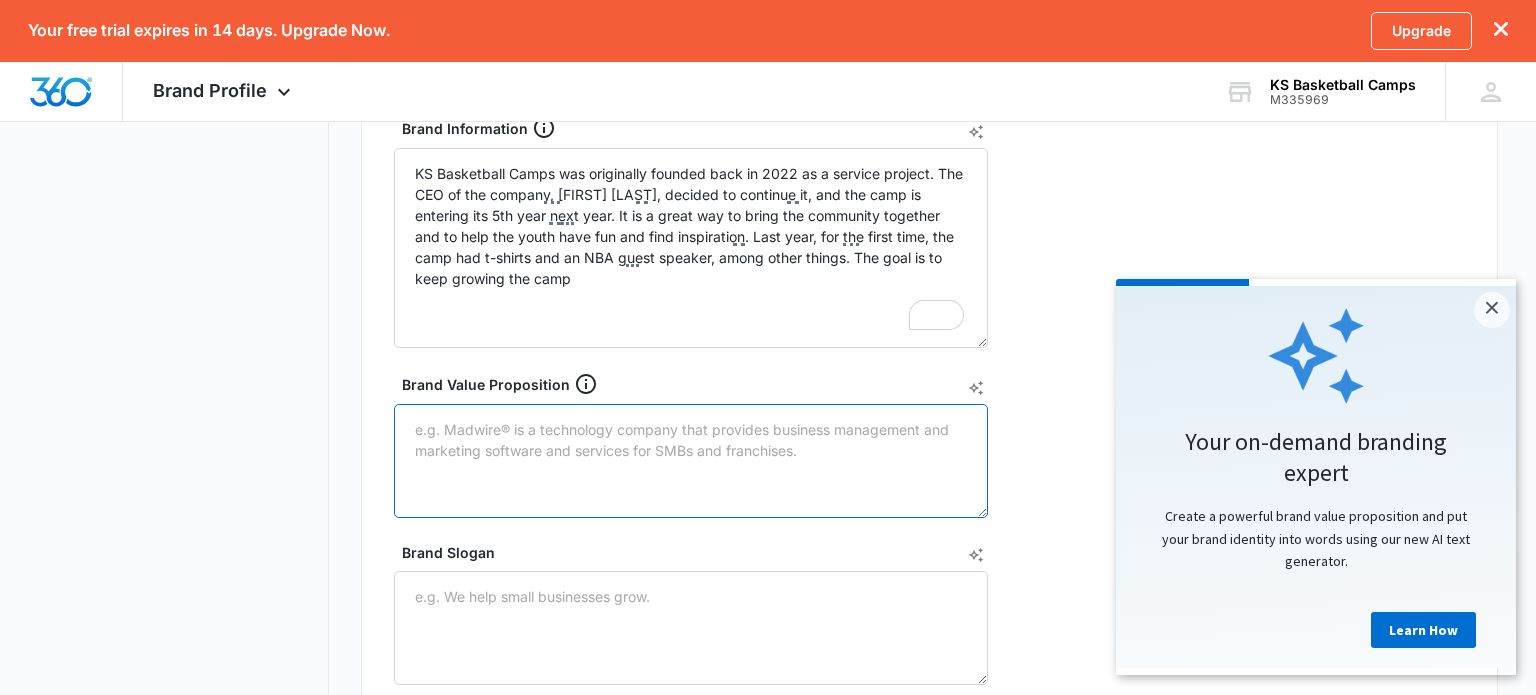 click on "Brand Value Proposition" at bounding box center (691, 461) 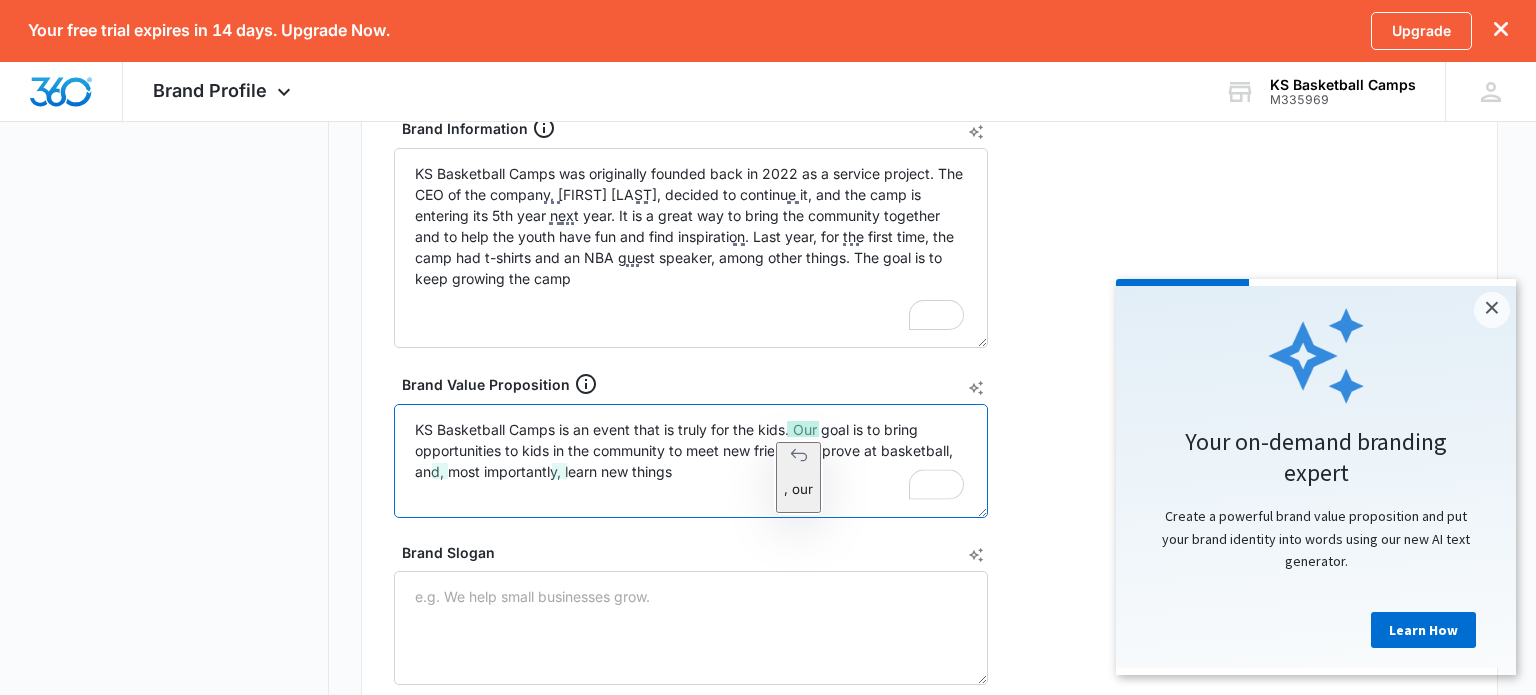 click on ", our" 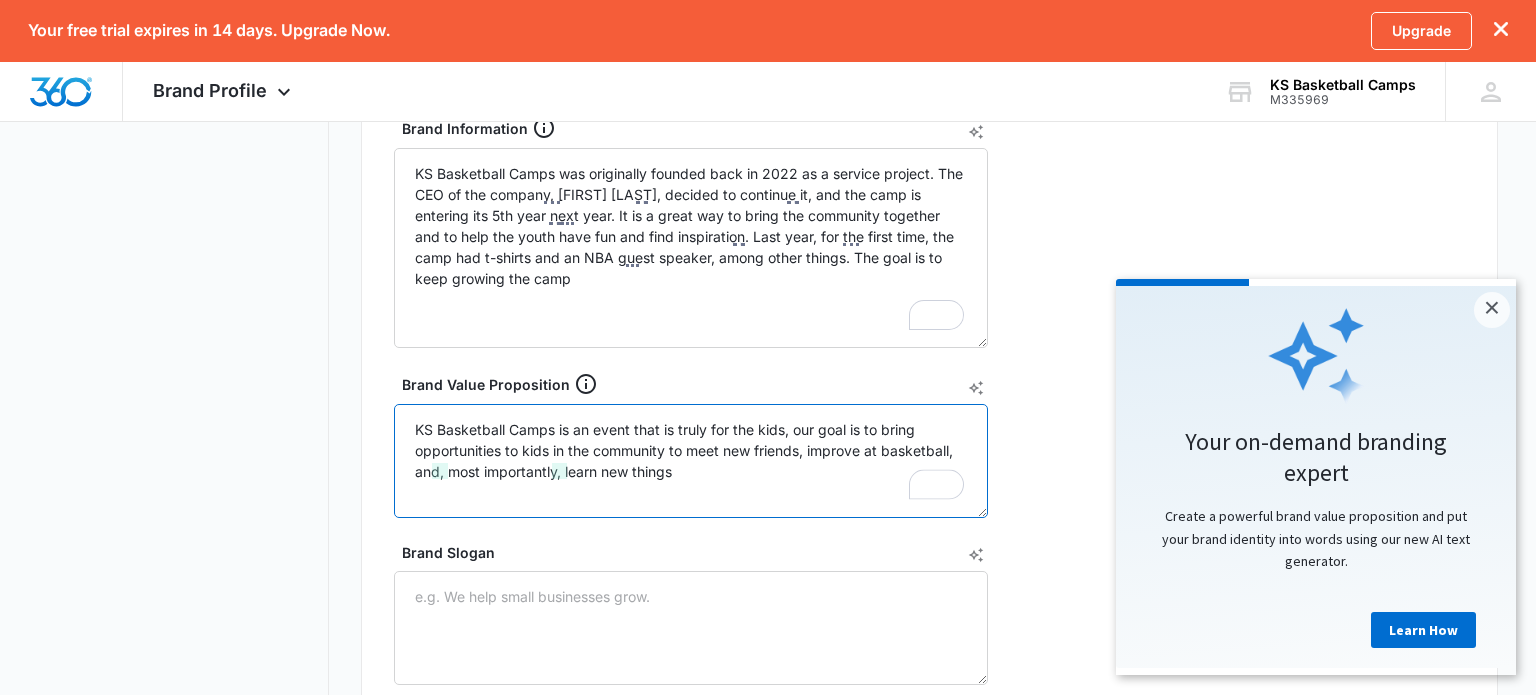click on "KS Basketball Camps is an event that is truly for the kids, our goal is to bring opportunities to kids in the community to meet new friends, improve at basketball, and, most importantly, learn new things" at bounding box center (691, 461) 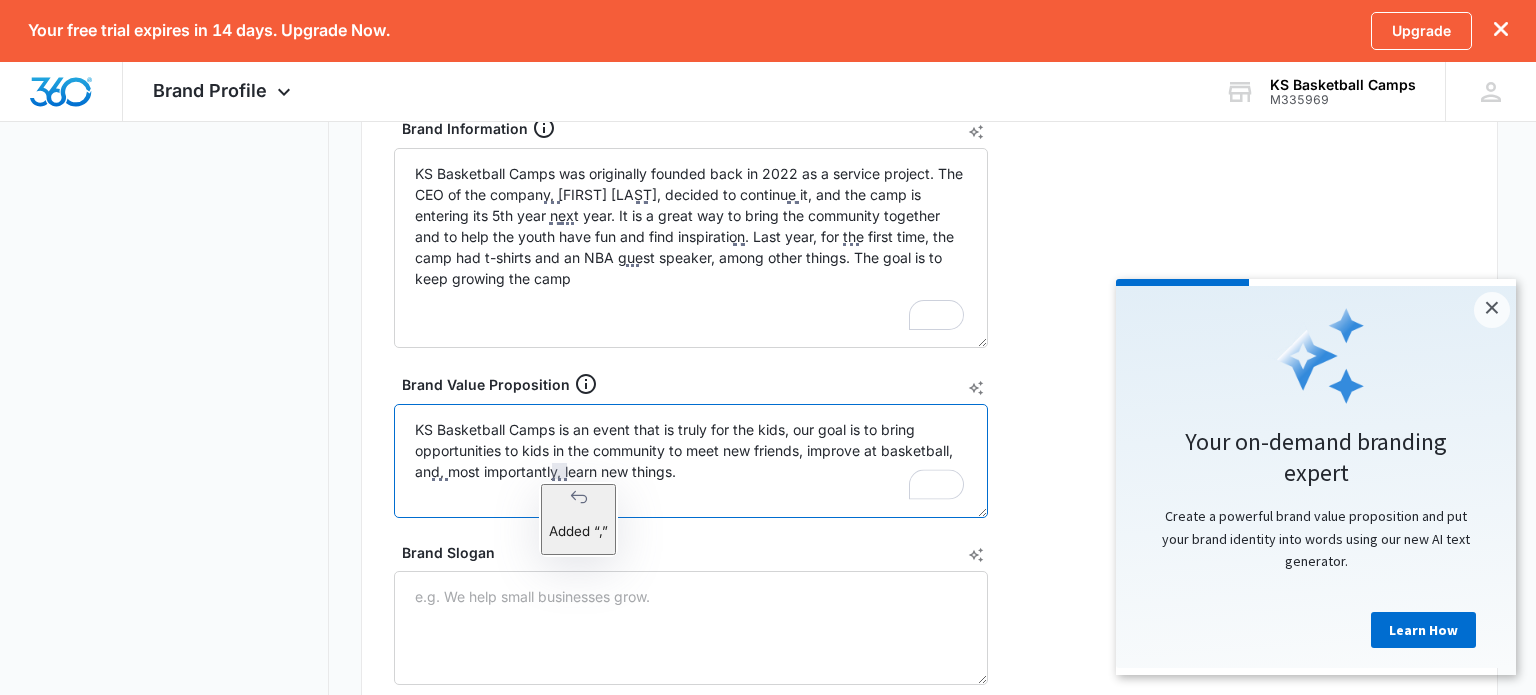 type on "KS Basketball Camps is an event that is truly for the kids, our goal is to bring opportunities to kids in the community to meet new friends, improve at basketball, and, most importantly, learn new things." 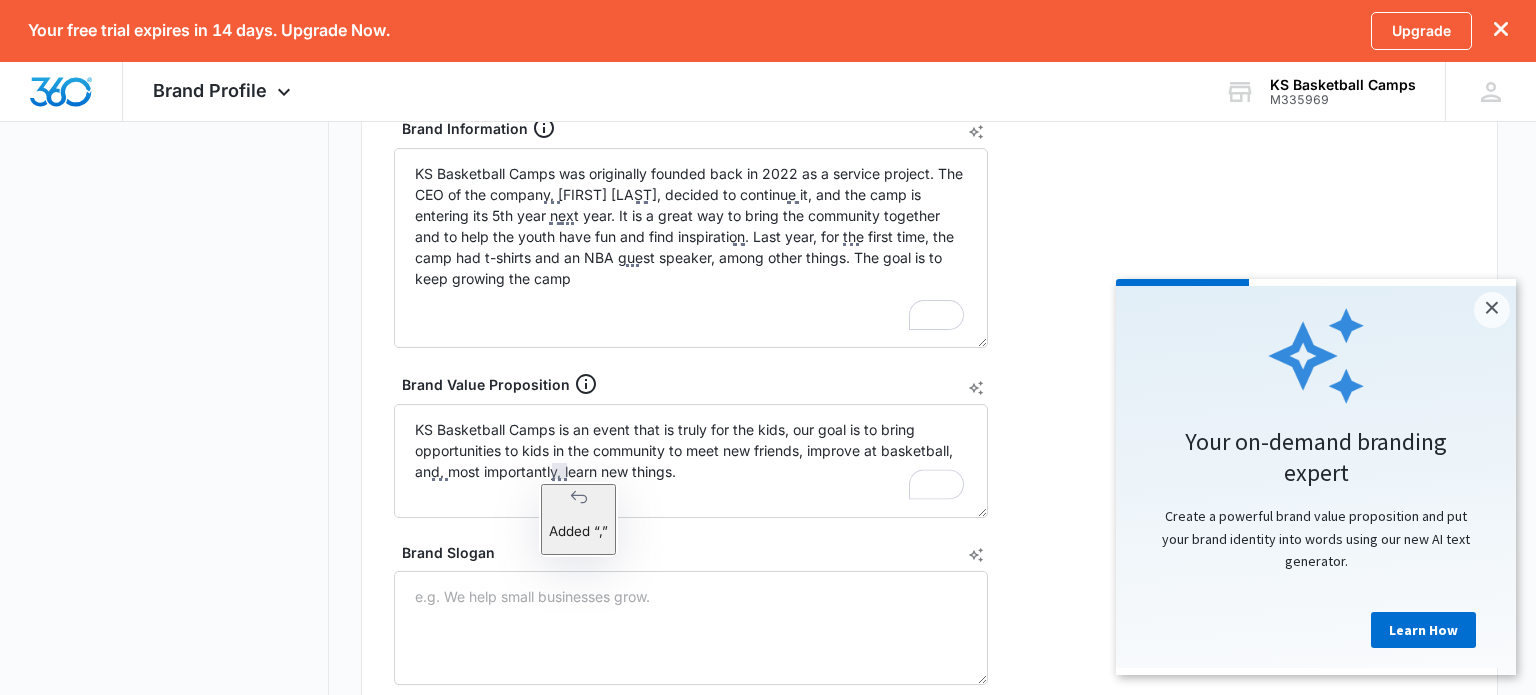 click on "Brand Profile Getting Started Overview Brand Assets Objectives Platform Profiles Target Market Products & Services" at bounding box center [183, 264] 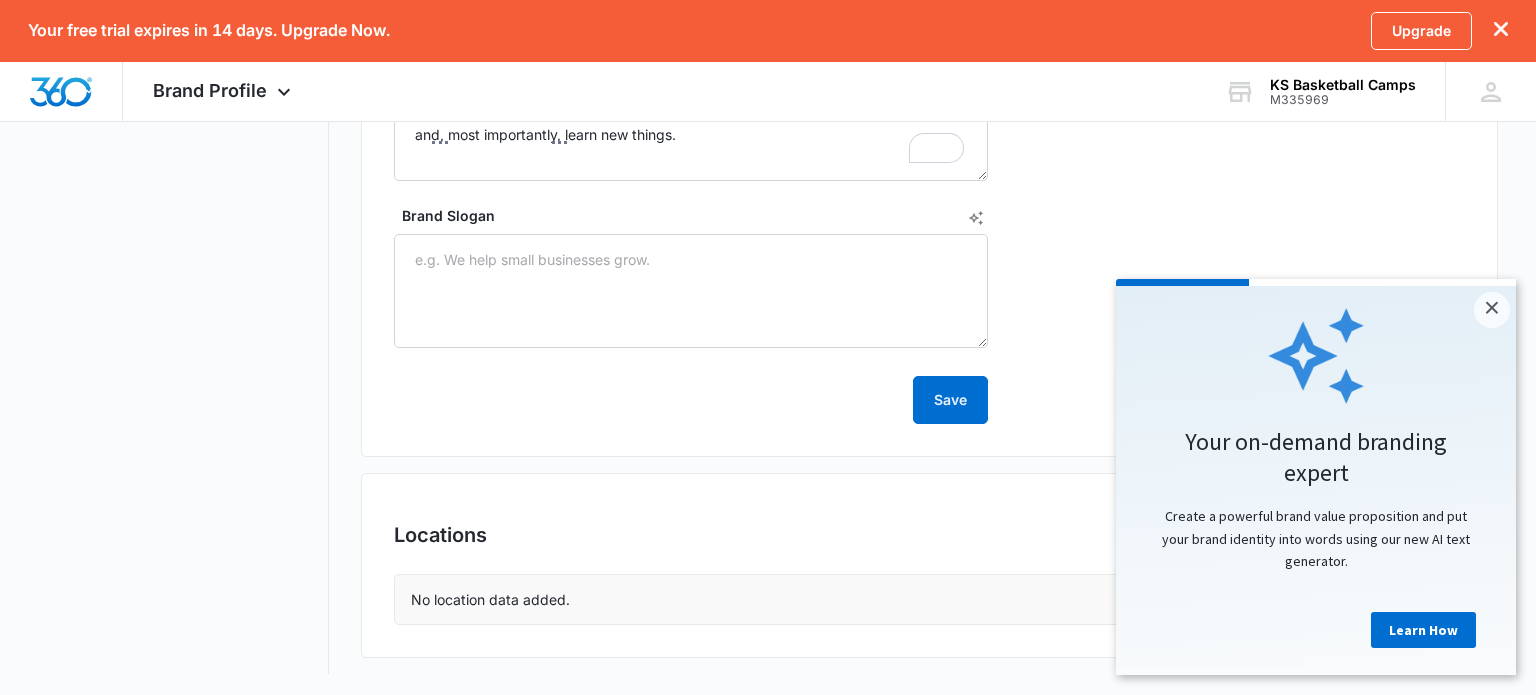 scroll, scrollTop: 1004, scrollLeft: 0, axis: vertical 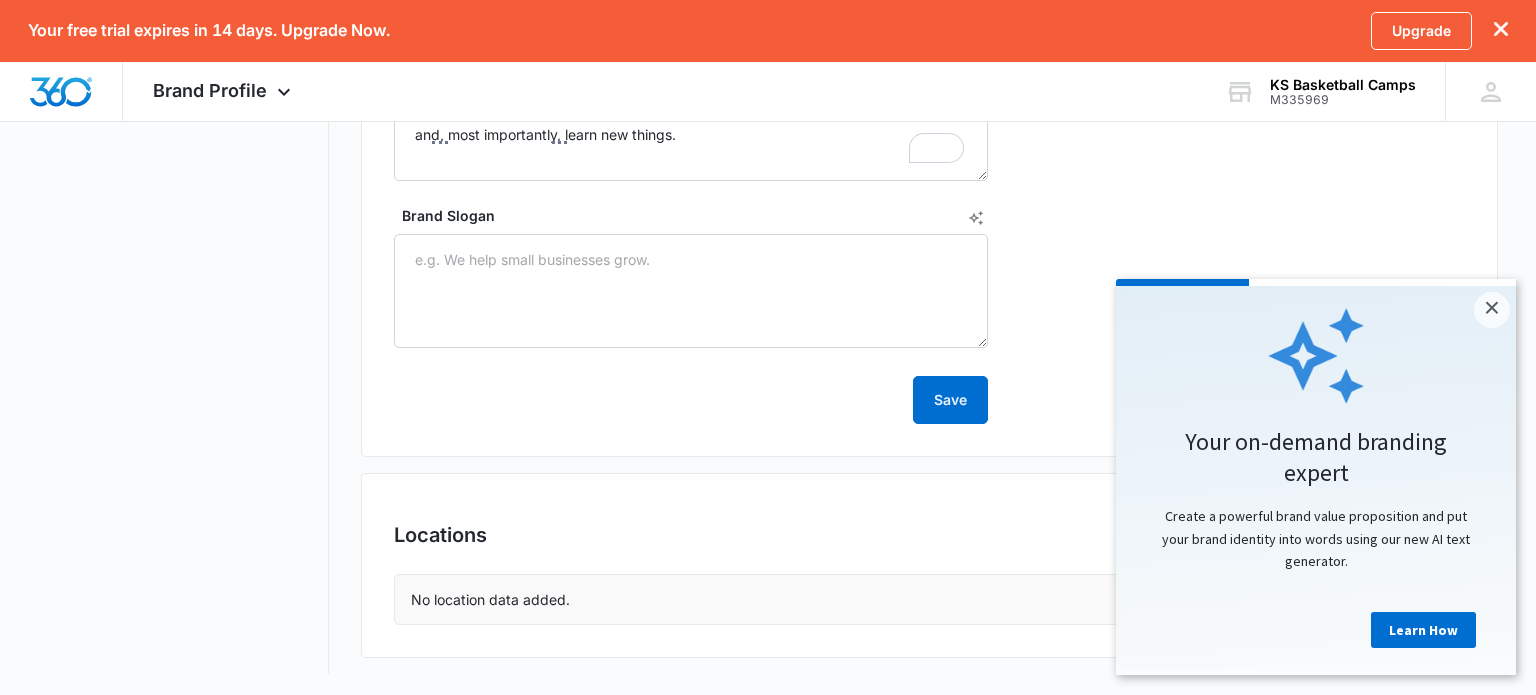 click on "No location data added." at bounding box center [929, 599] 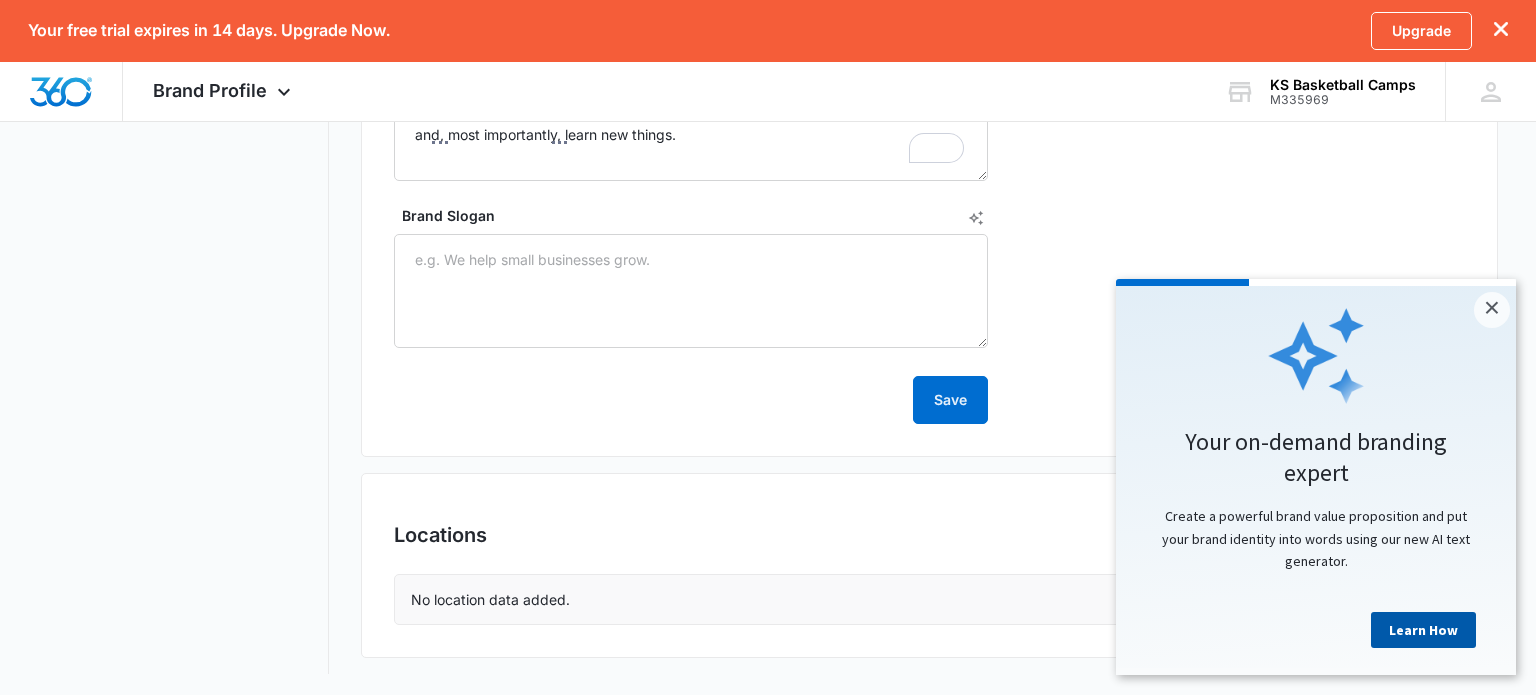 click on "Learn How" at bounding box center (1423, 630) 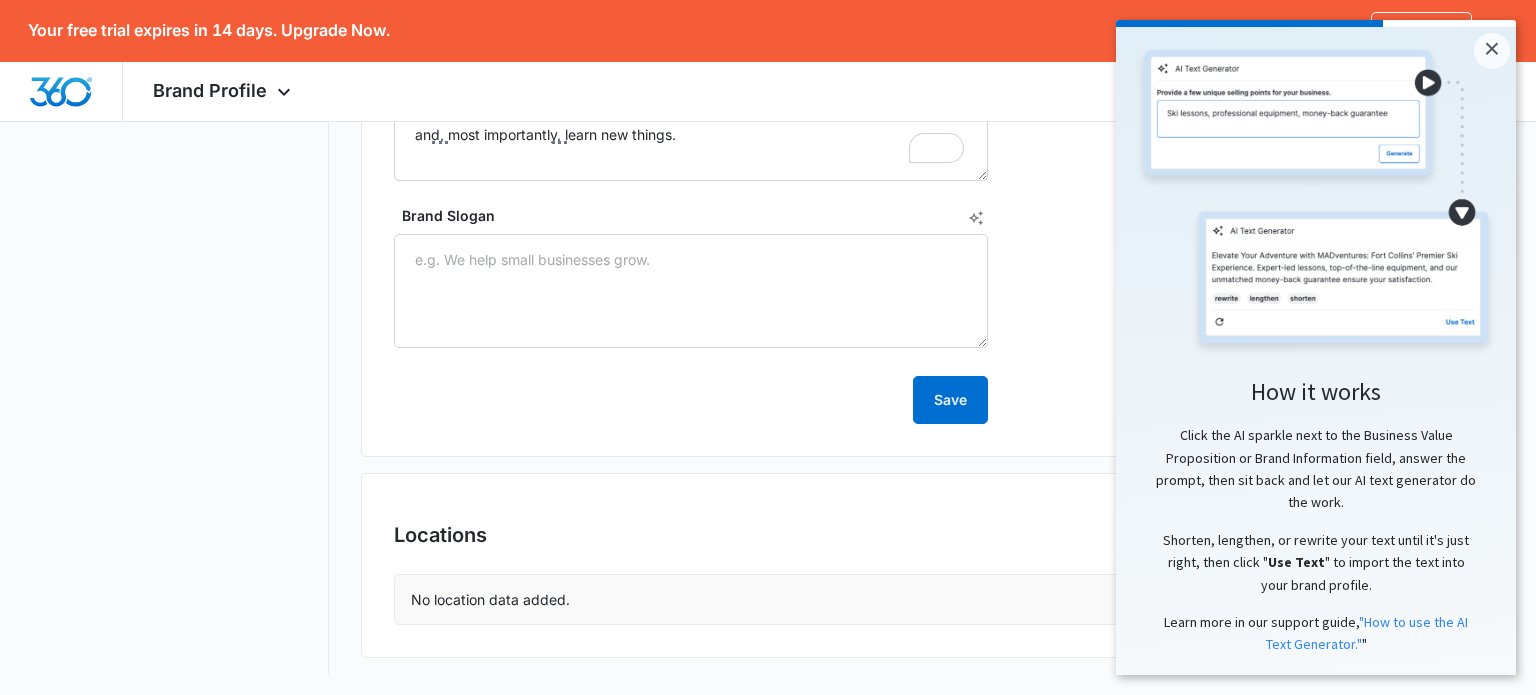 click on "How it works" at bounding box center (1316, 391) 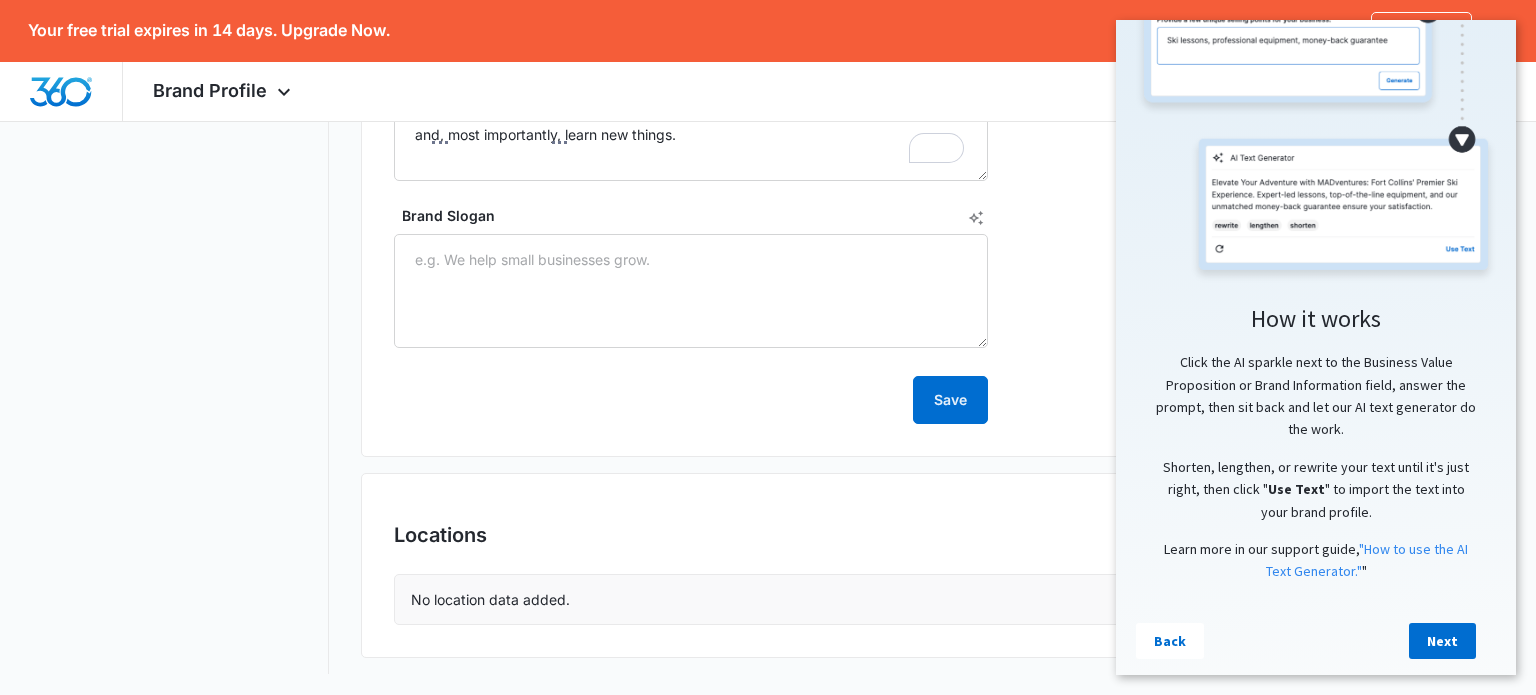scroll, scrollTop: 83, scrollLeft: 0, axis: vertical 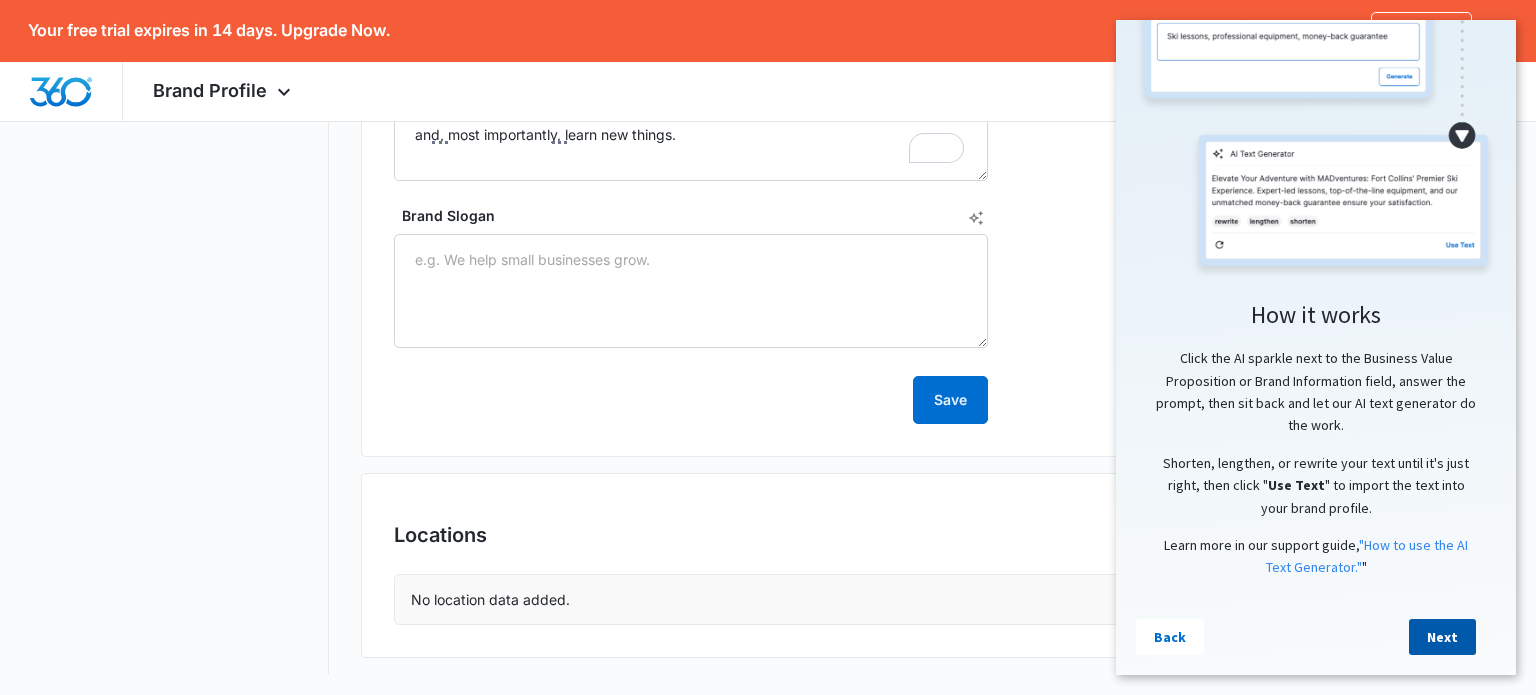 click on "Next" at bounding box center (1442, 637) 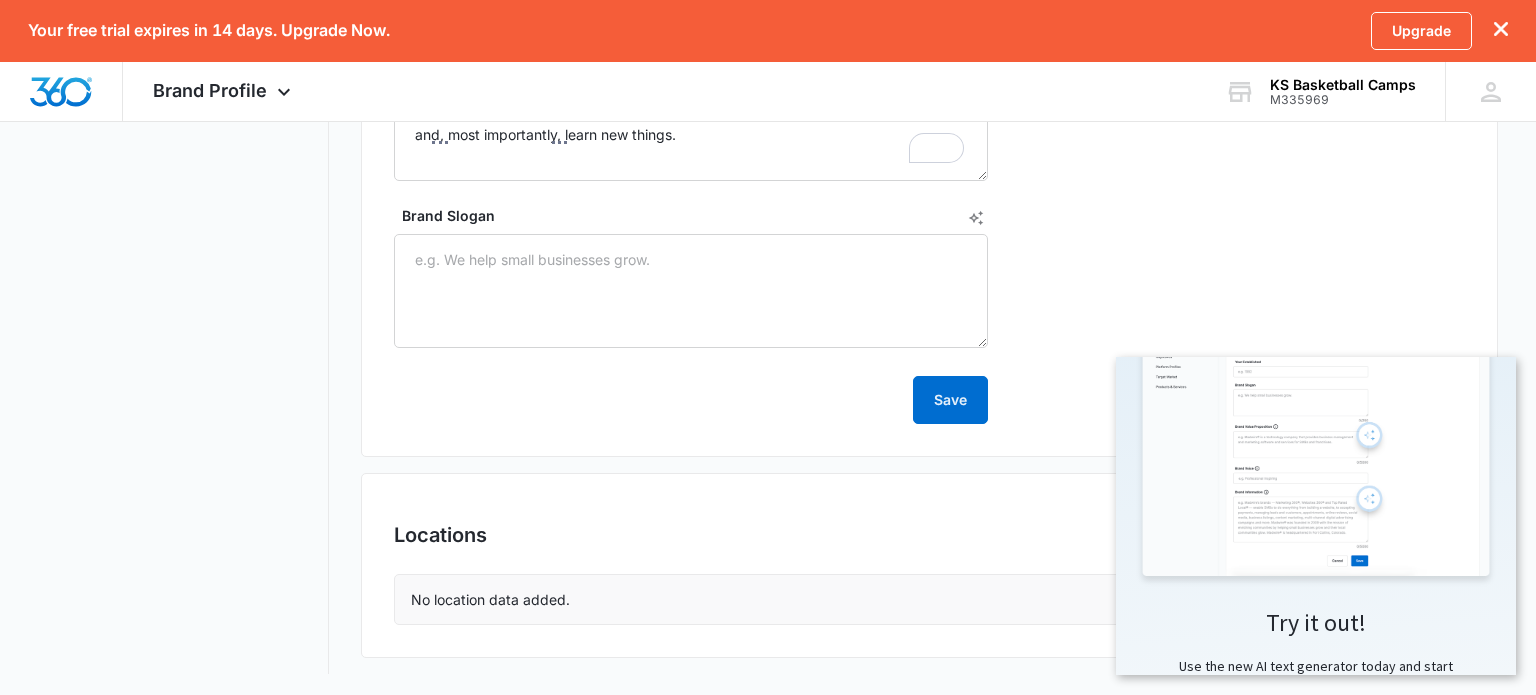 scroll, scrollTop: 0, scrollLeft: 0, axis: both 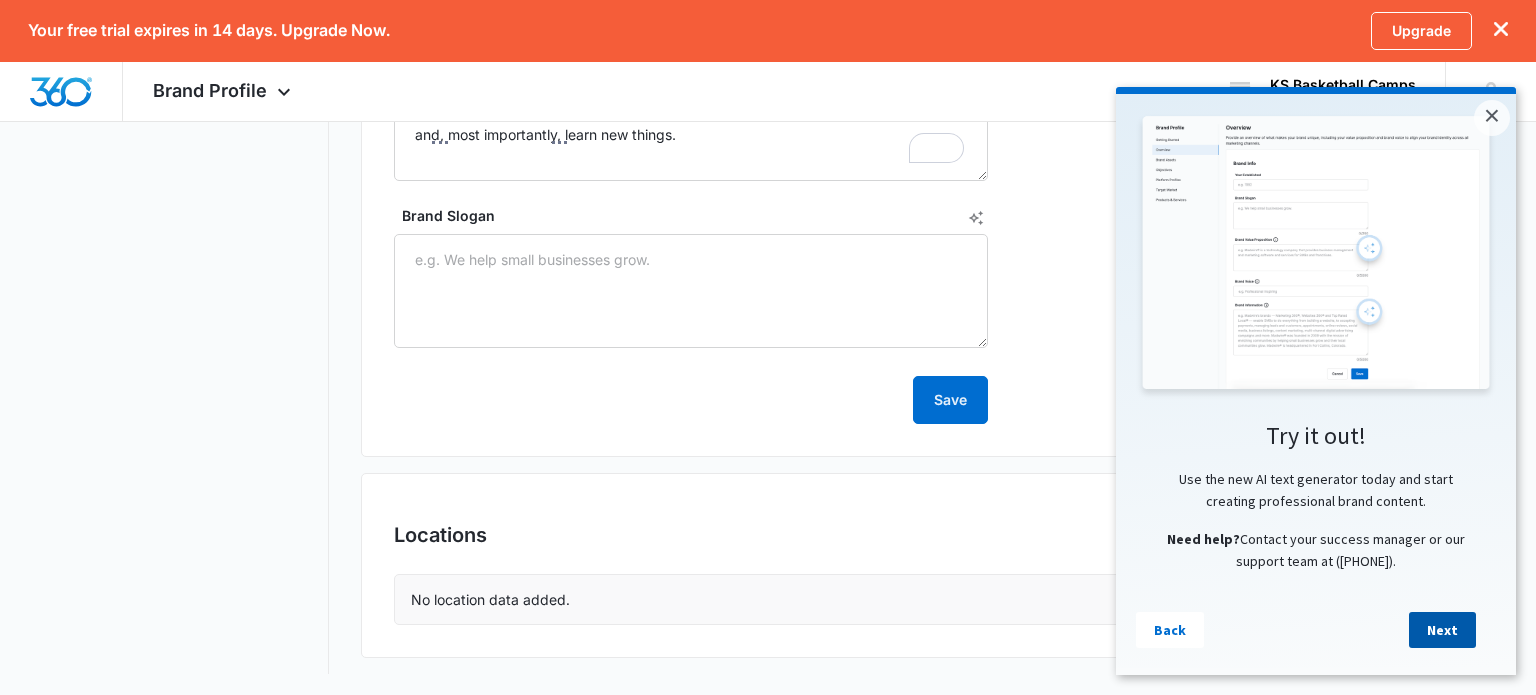 click on "Next" at bounding box center [1442, 630] 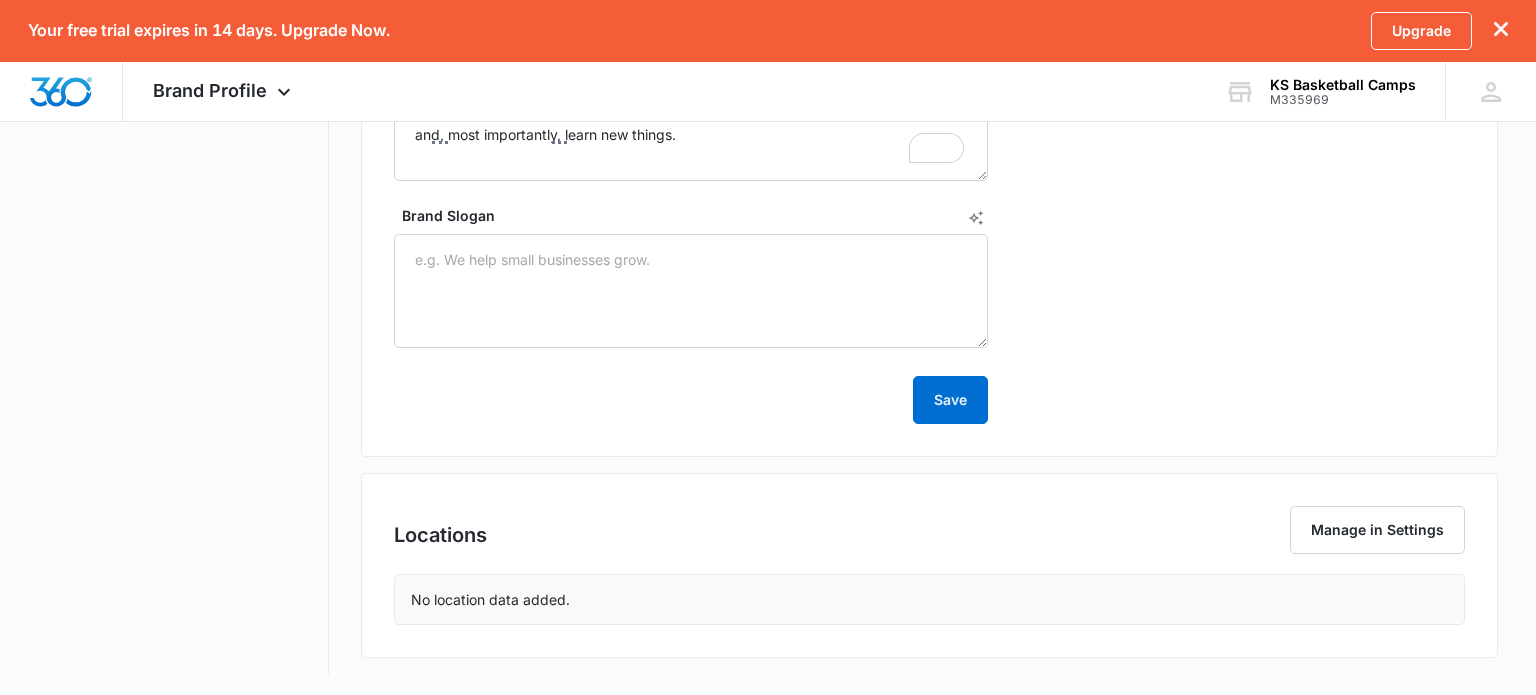 click on "Brand Info Year Established 2022 Brand Voice Inspiring Youth Brand Information KS Basketball Camps was originally founded back in 2022 as a service project. The CEO of the company, [FIRST] [LAST], decided to continue it, and the camp is entering its 5th year next year. It is a great way to bring the community together and to help the youth have fun and find inspiration. Last year, for the first time, the camp had t-shirts and an NBA guest speaker, among other things. The goal is to keep growing the camp Brand Value Proposition KS Basketball Camps is an event that is truly for the kids, our goal is to bring opportunities to kids in the community to meet new friends, improve at basketball, and, most importantly, learn new things. Brand Slogan Save" at bounding box center (929, -21) 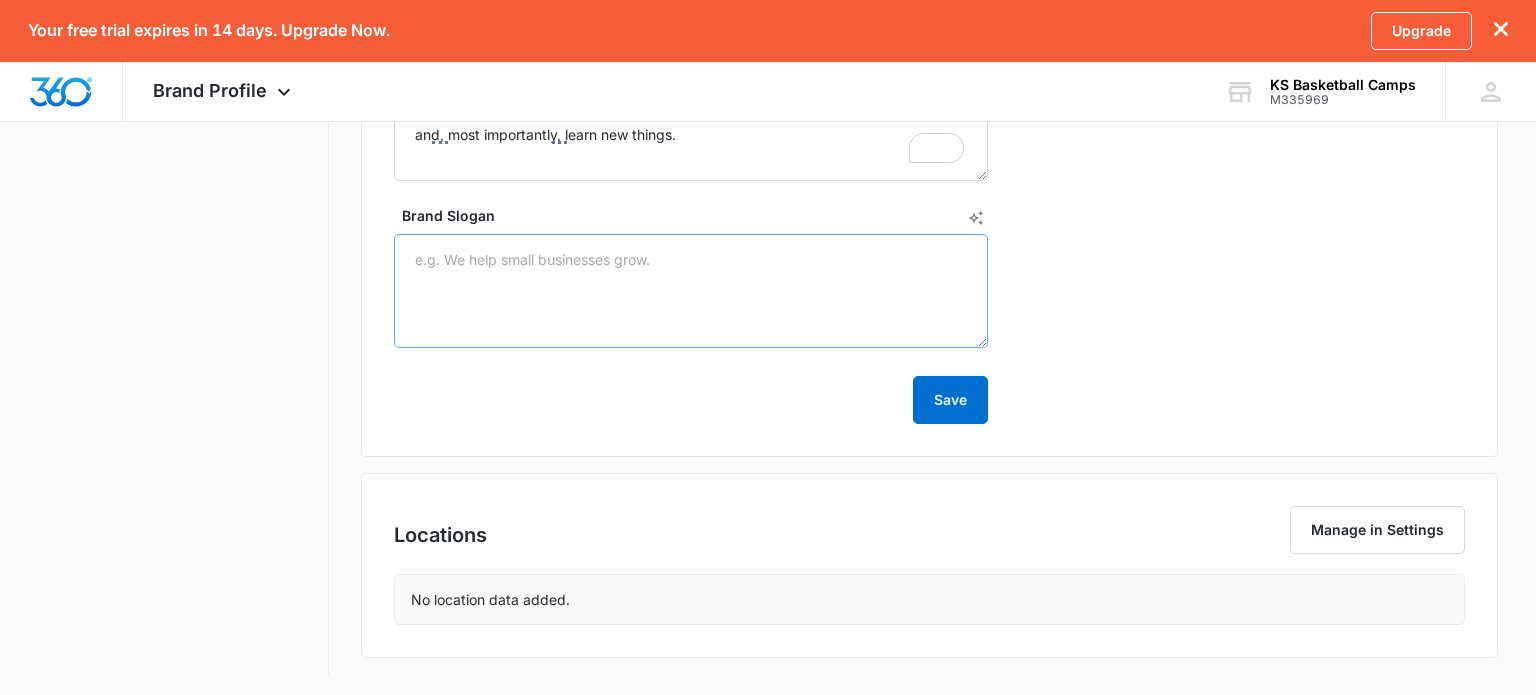 scroll, scrollTop: 1004, scrollLeft: 0, axis: vertical 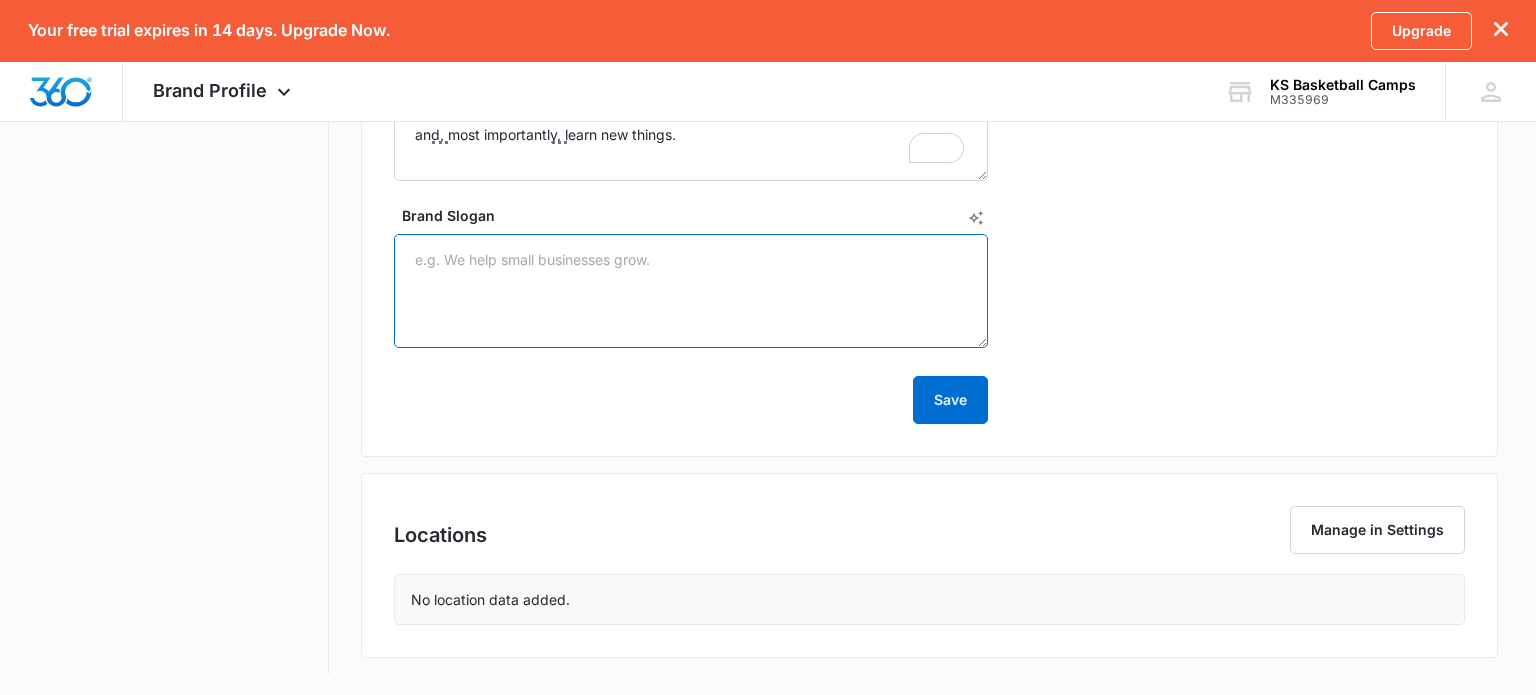 click on "Brand Slogan" at bounding box center (691, 291) 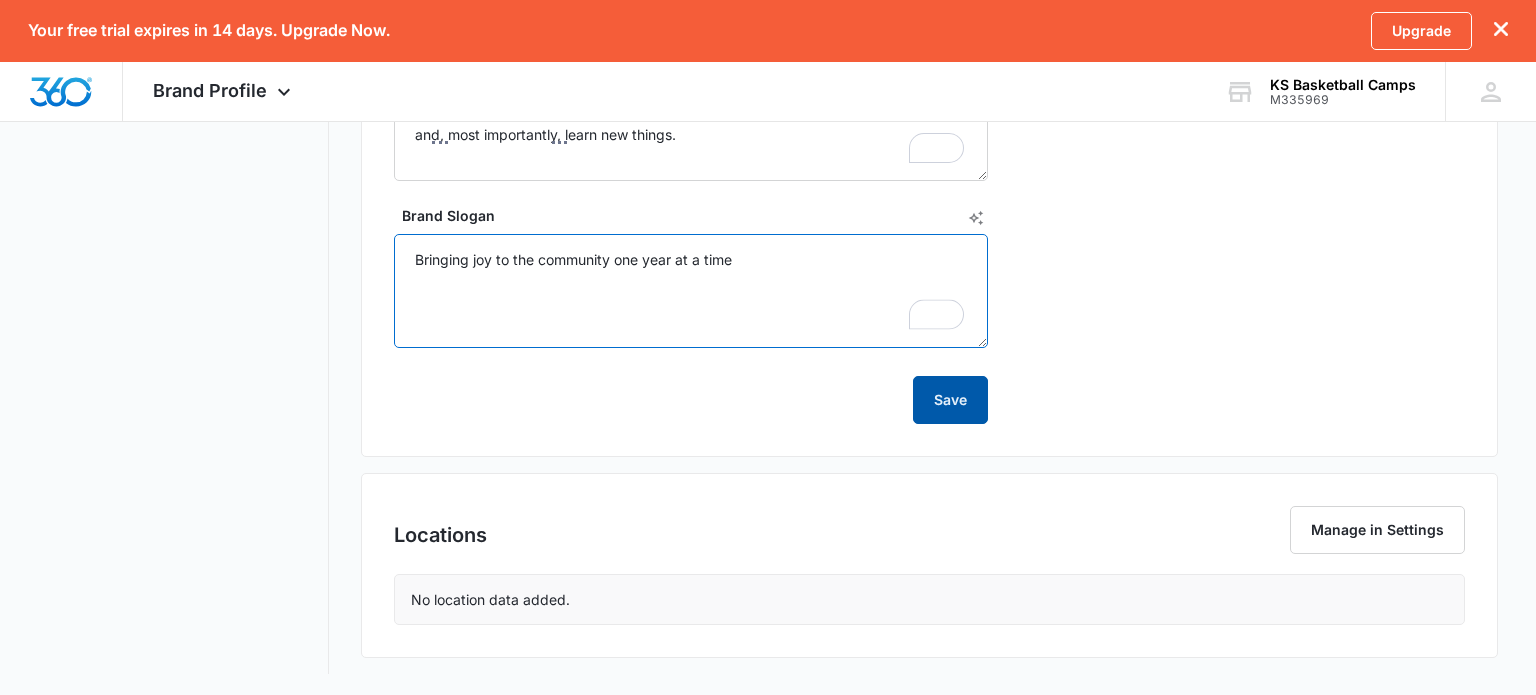 type on "Bringing joy to the community one year at a time" 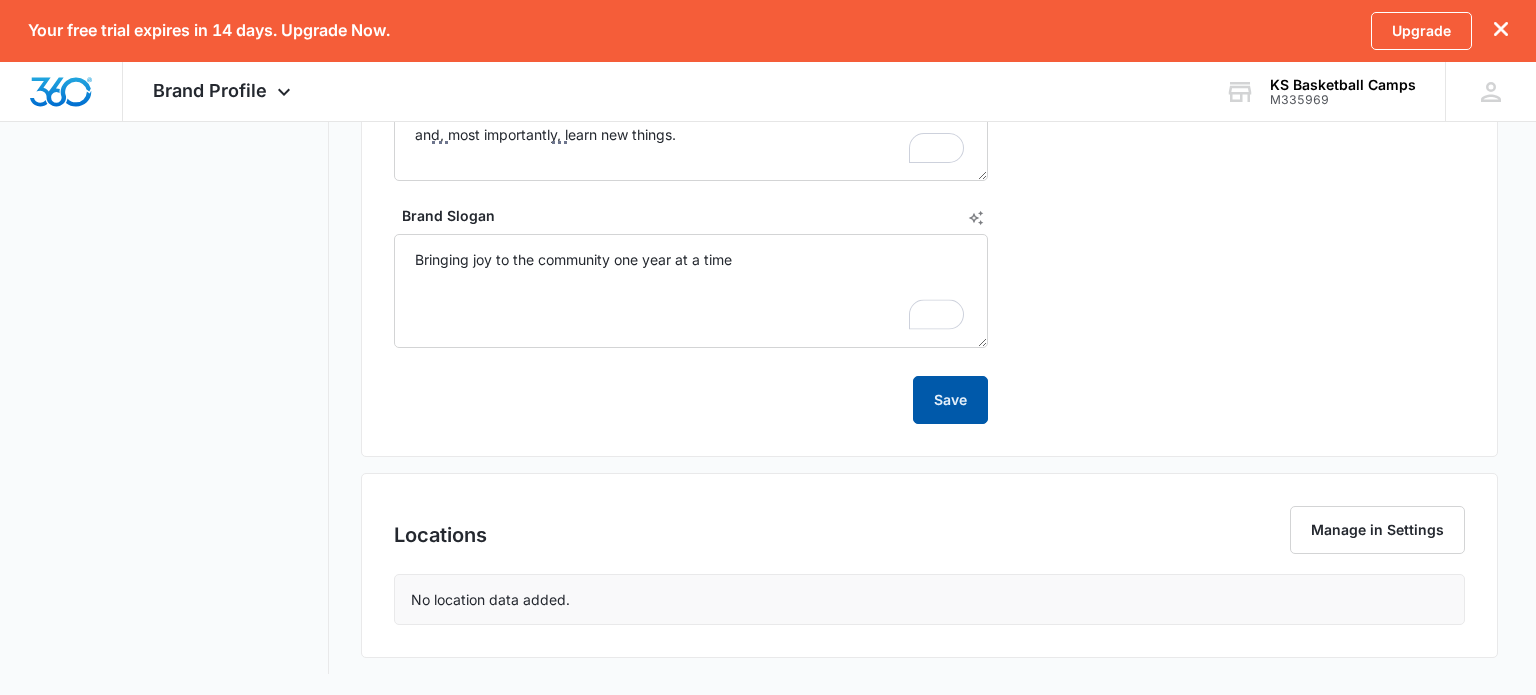 click on "Save" at bounding box center (950, 400) 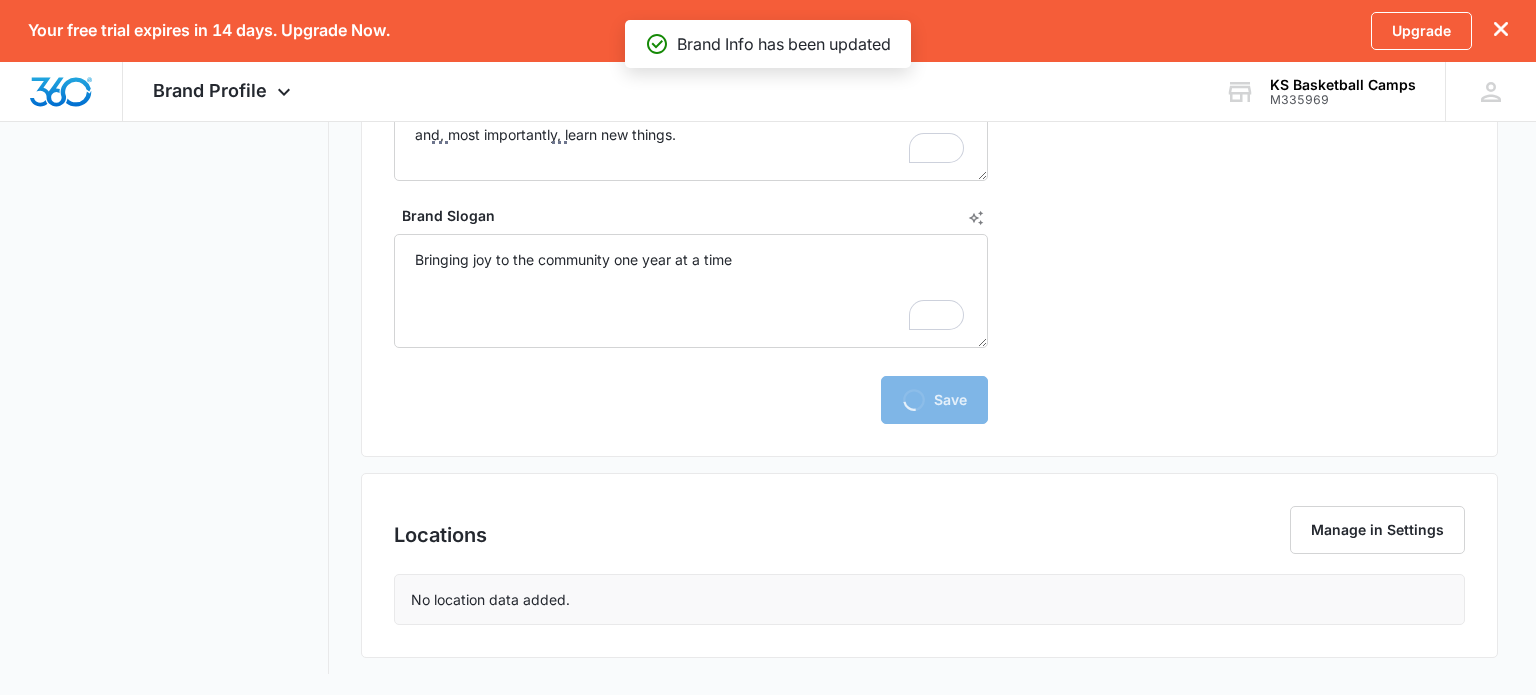 scroll, scrollTop: 570, scrollLeft: 0, axis: vertical 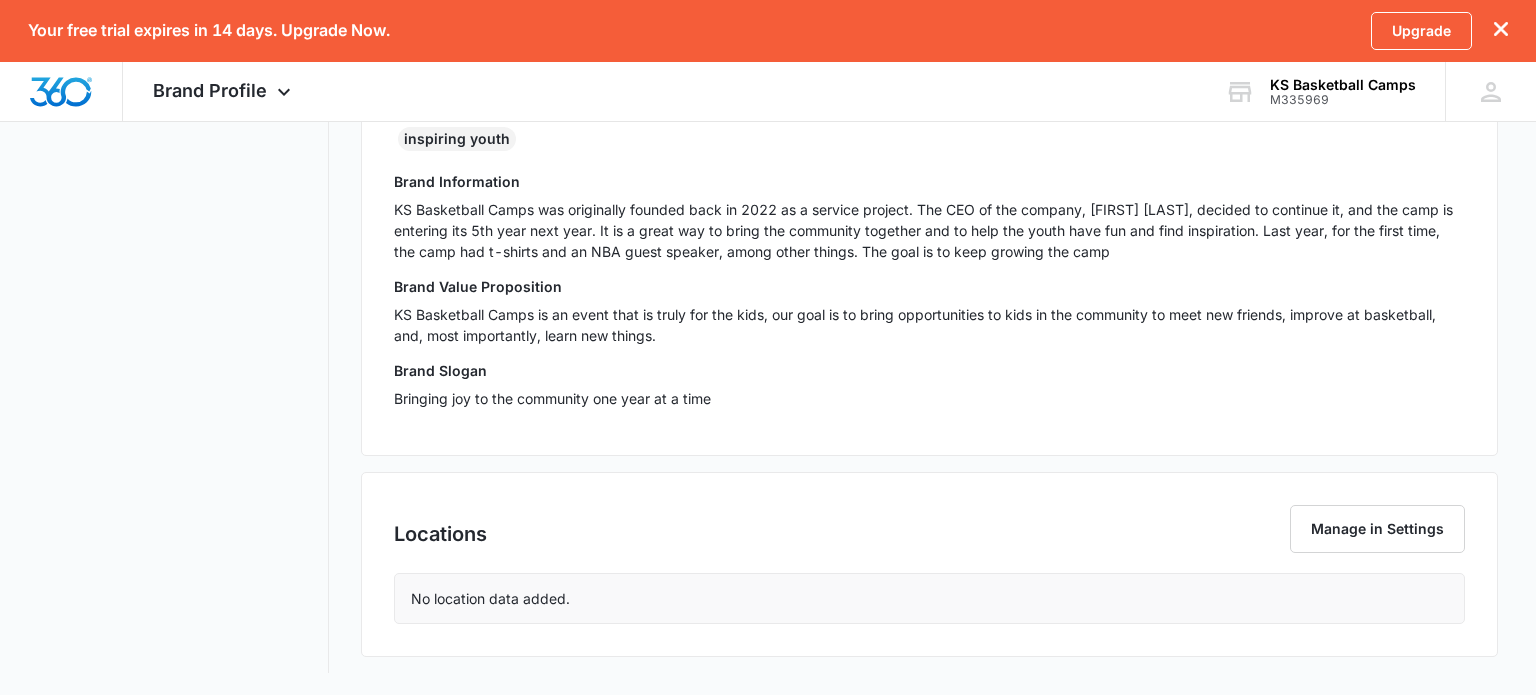 click on "Bringing joy to the community one year at a time" at bounding box center [929, 398] 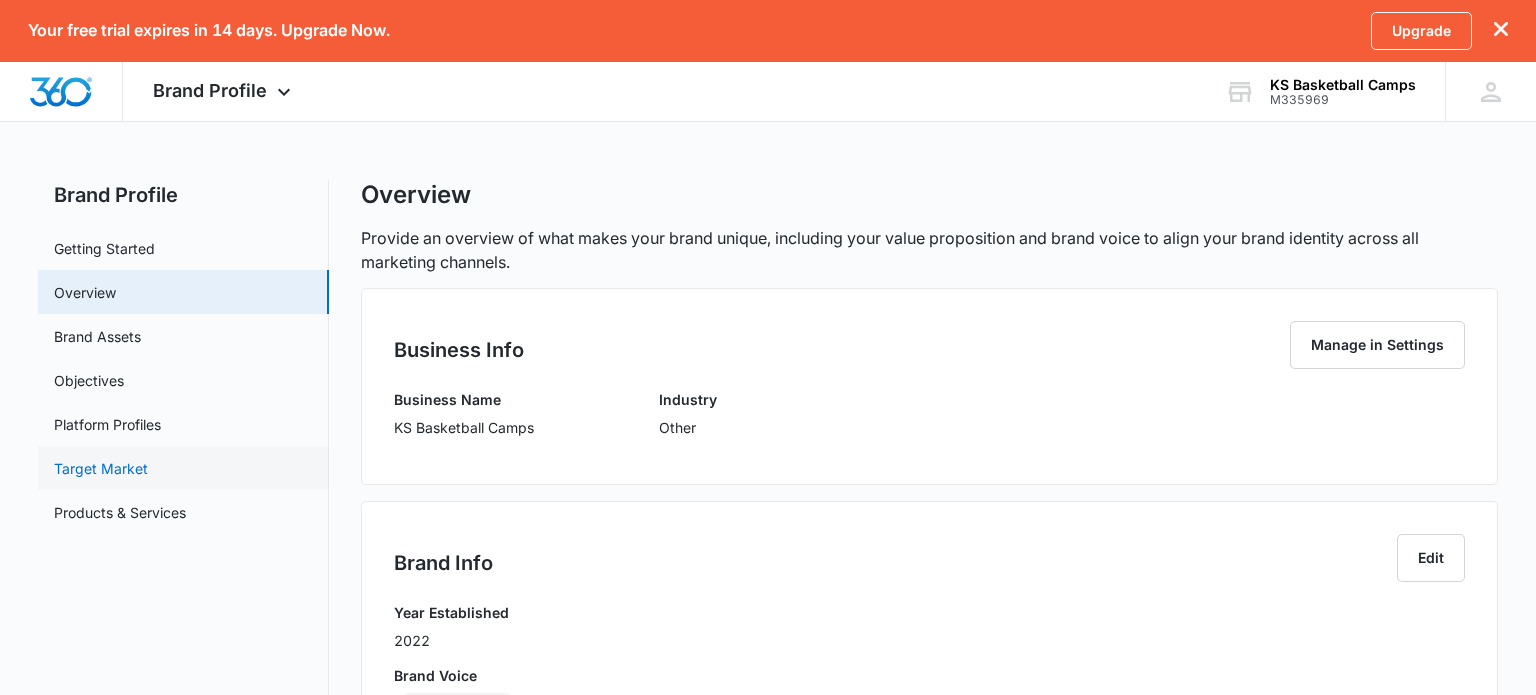 scroll, scrollTop: 0, scrollLeft: 0, axis: both 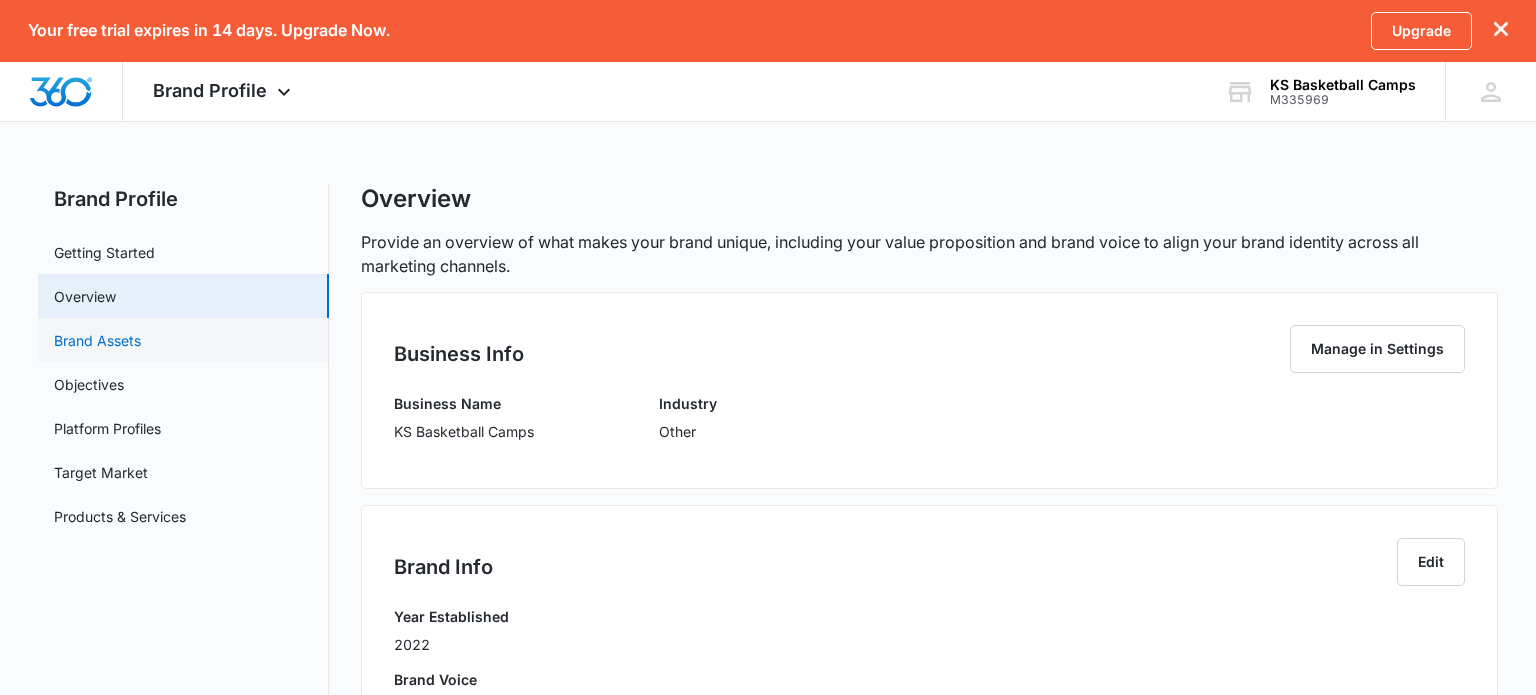 click on "Brand Assets" at bounding box center (97, 340) 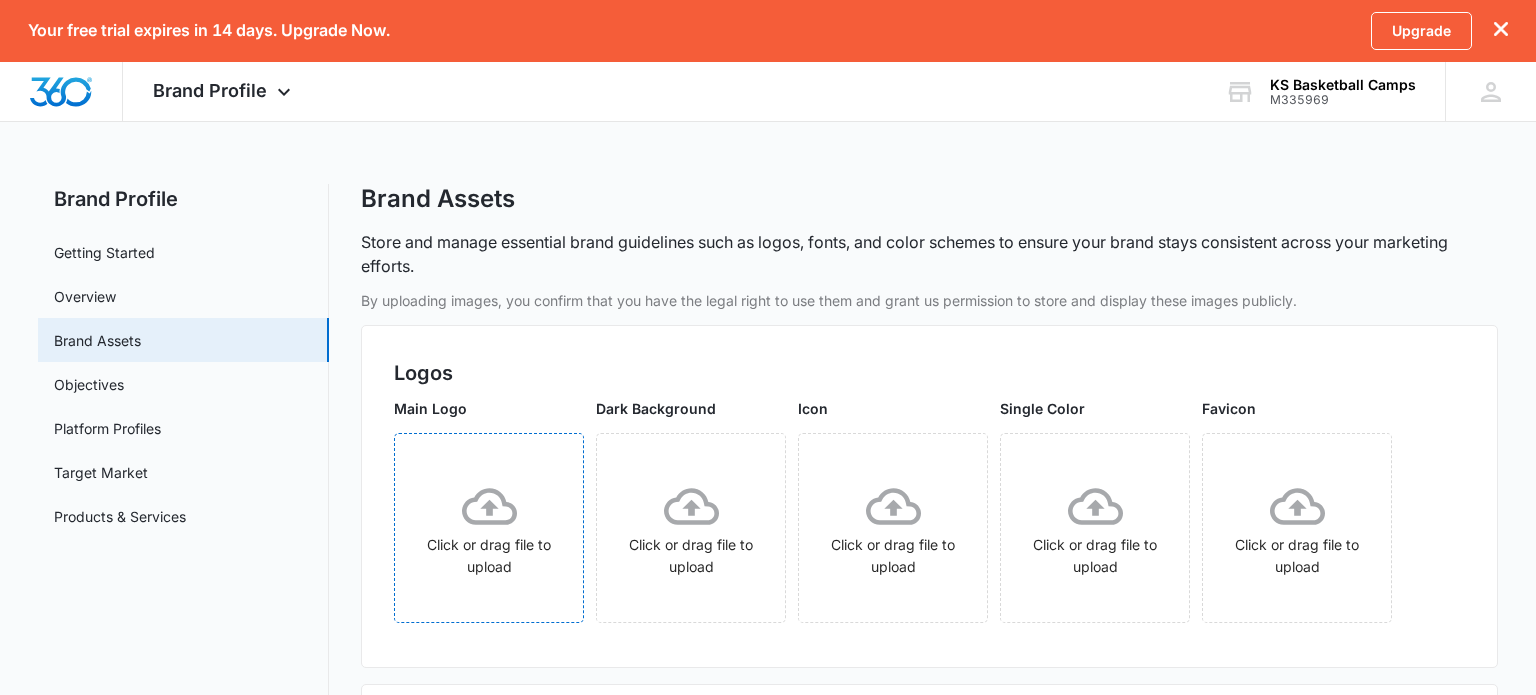 click on "Click or drag file to upload" at bounding box center [489, 528] 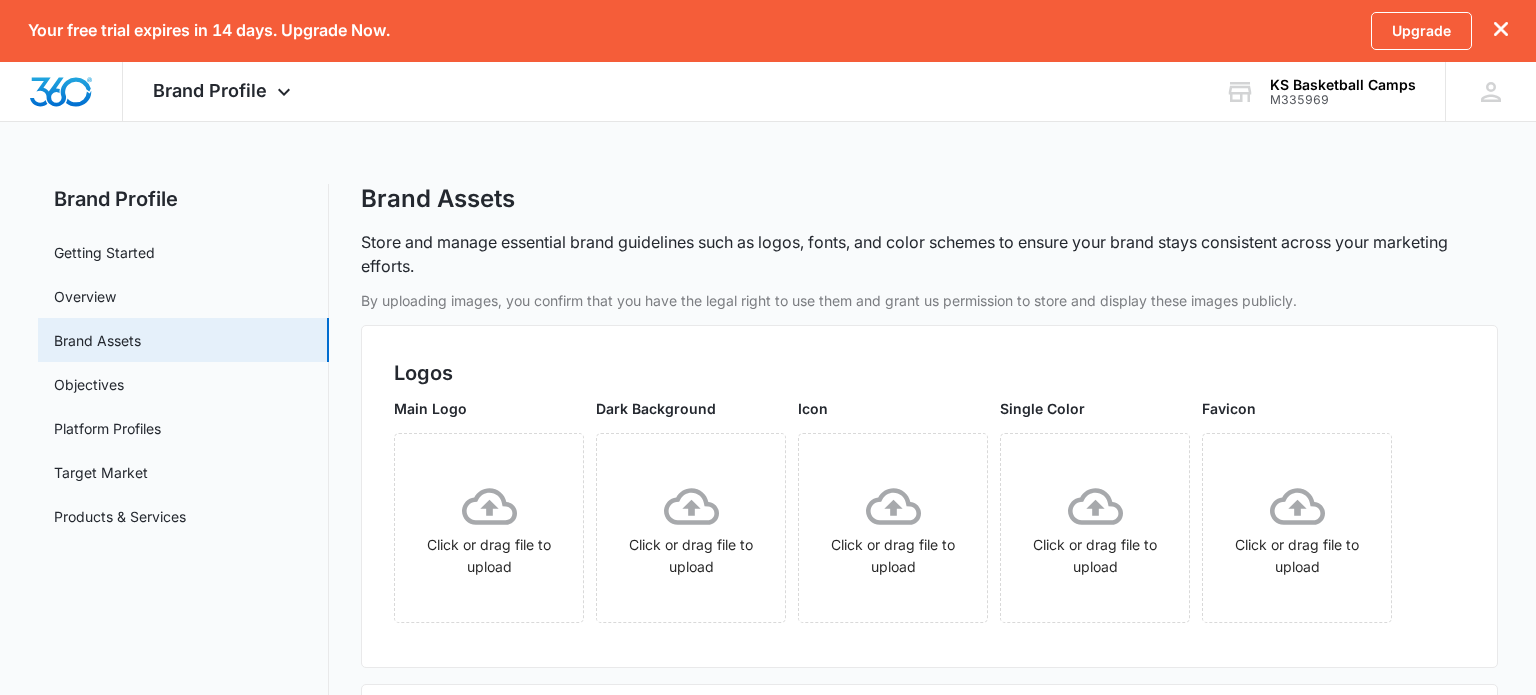 click 